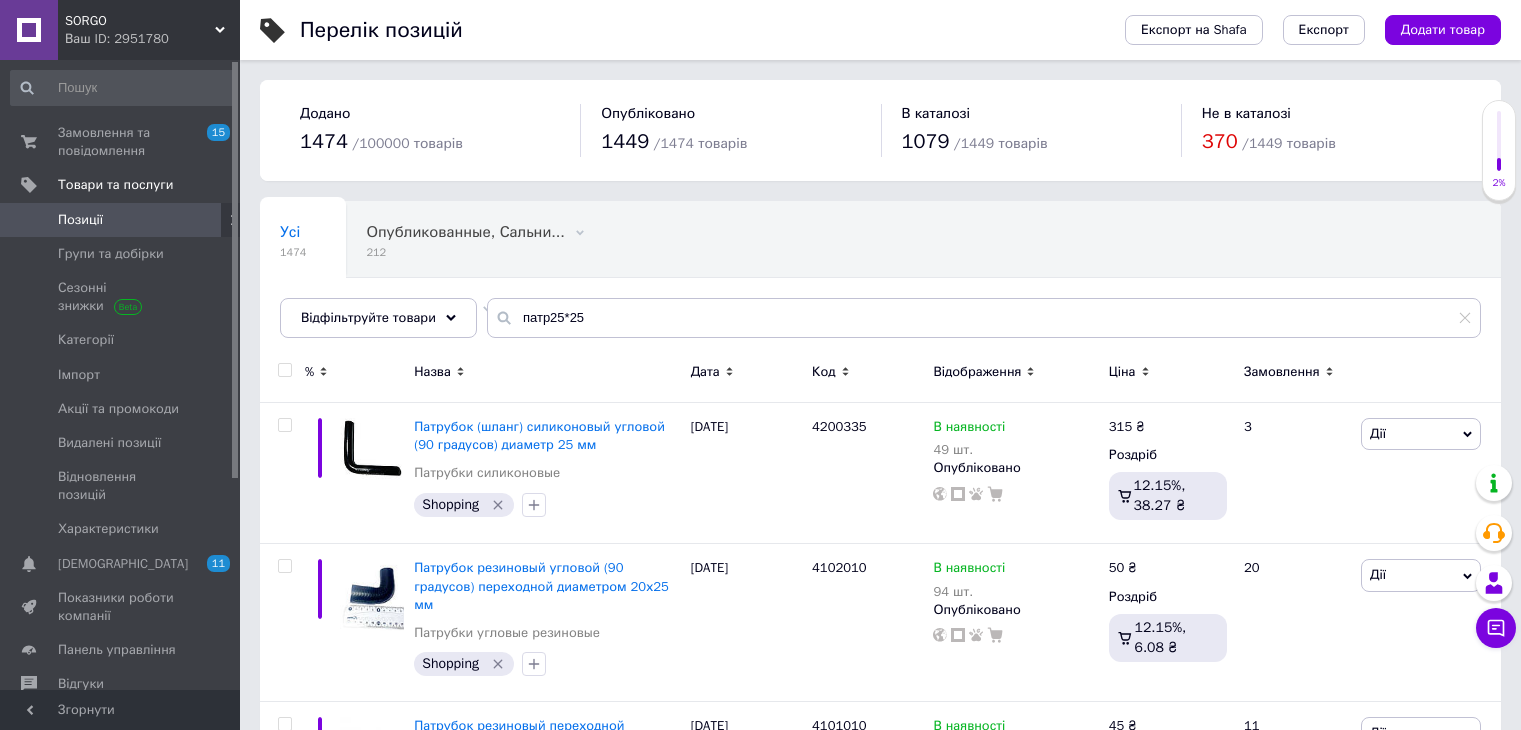 scroll, scrollTop: 0, scrollLeft: 0, axis: both 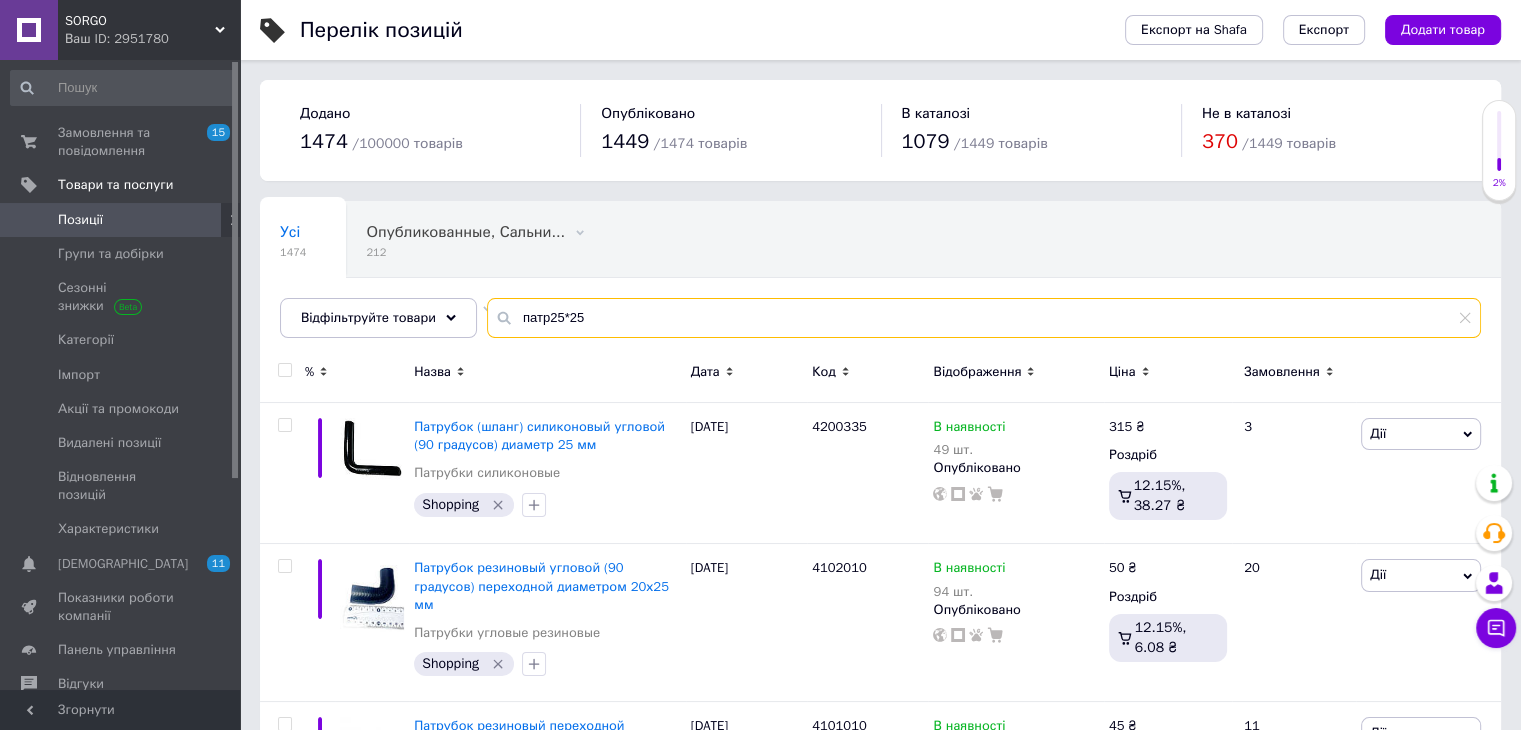 click on "патр25*25" at bounding box center [984, 318] 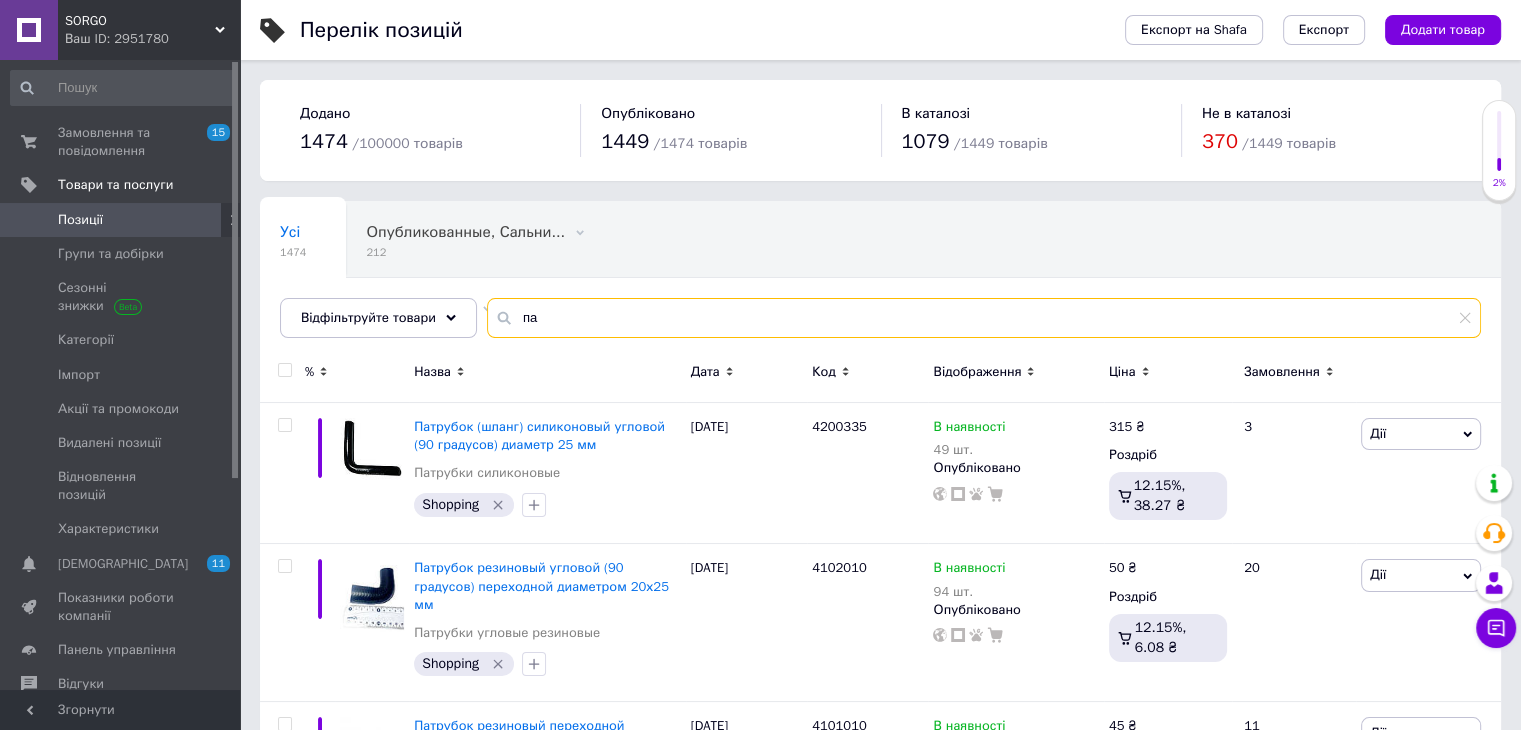 type on "п" 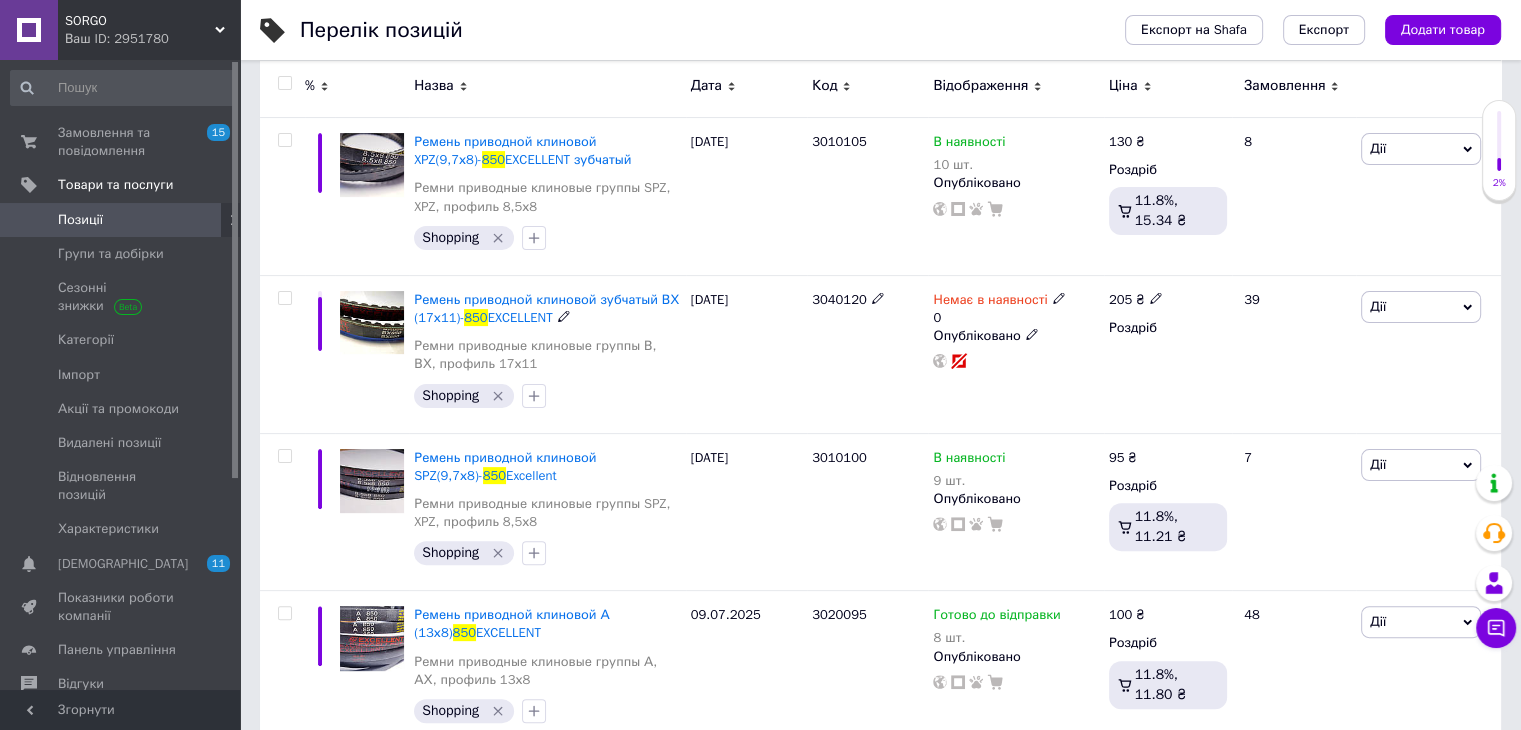 scroll, scrollTop: 500, scrollLeft: 0, axis: vertical 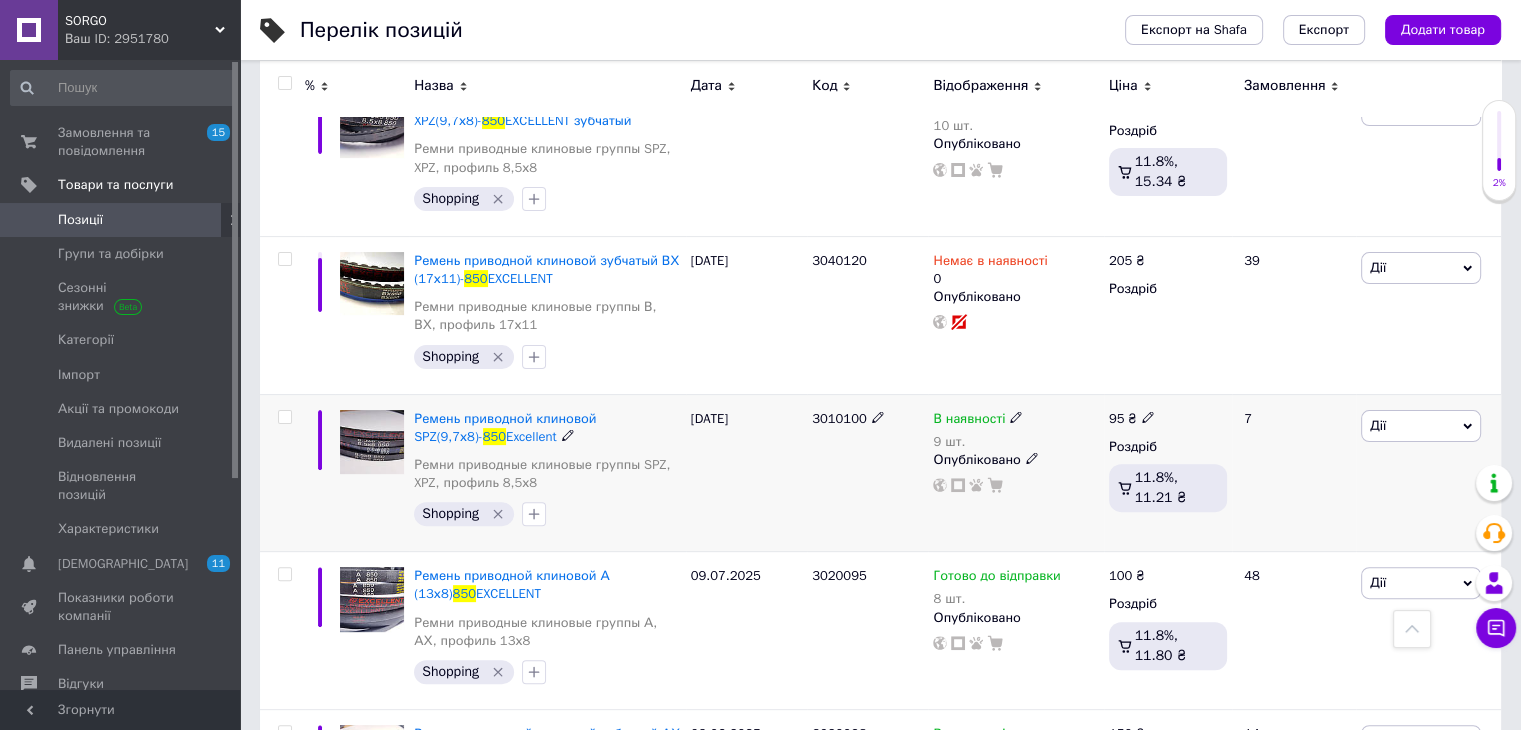 type on "850" 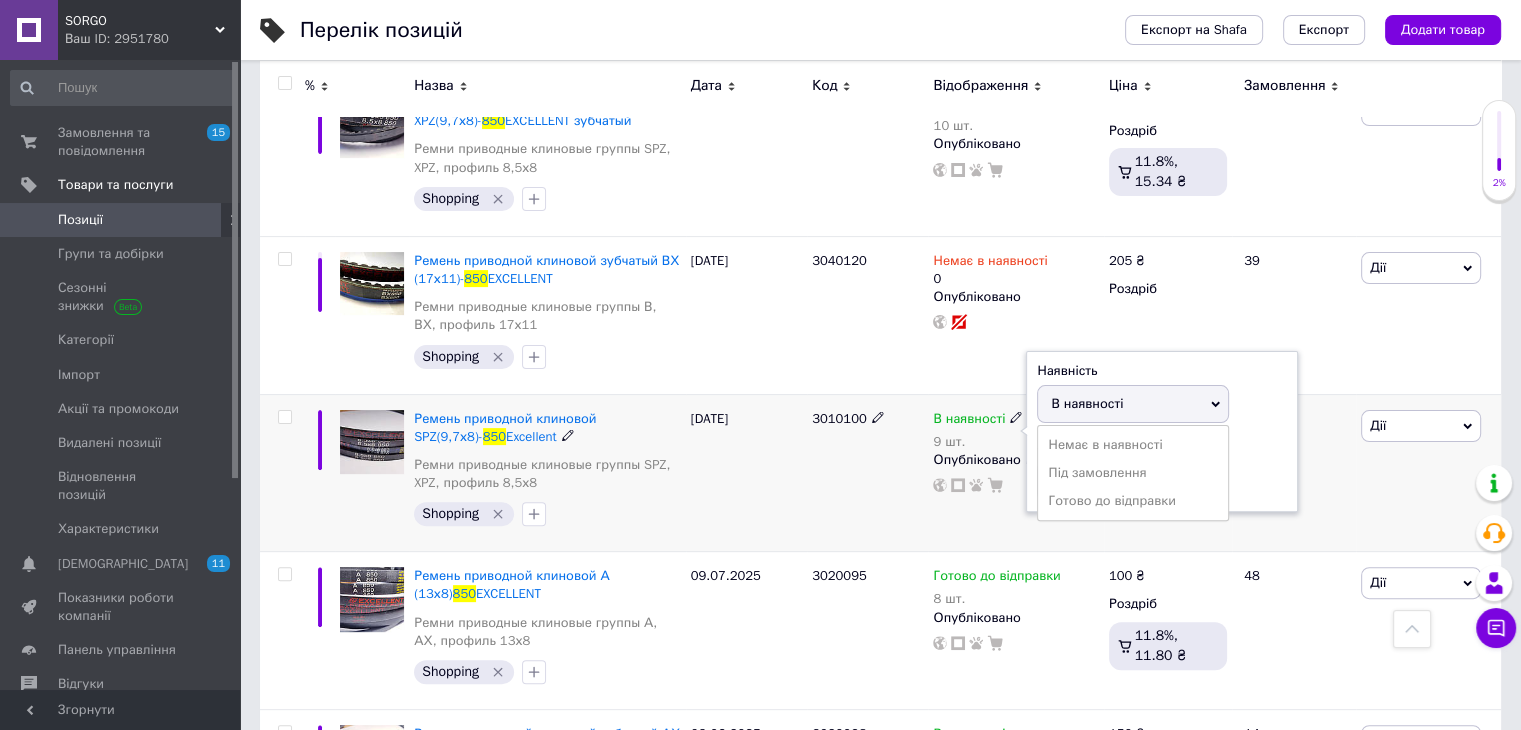 click on "В наявності" at bounding box center (1133, 404) 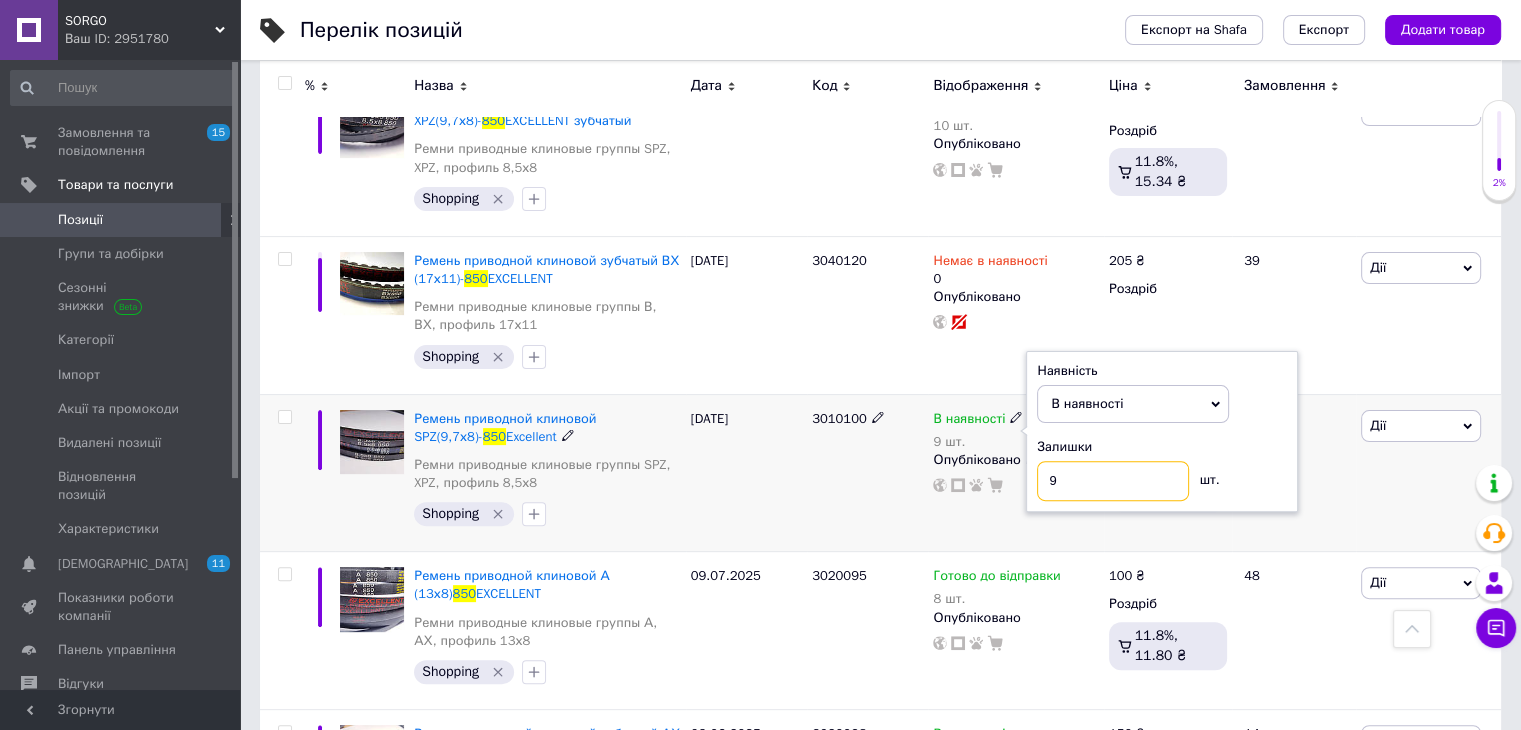 click on "9" at bounding box center [1113, 481] 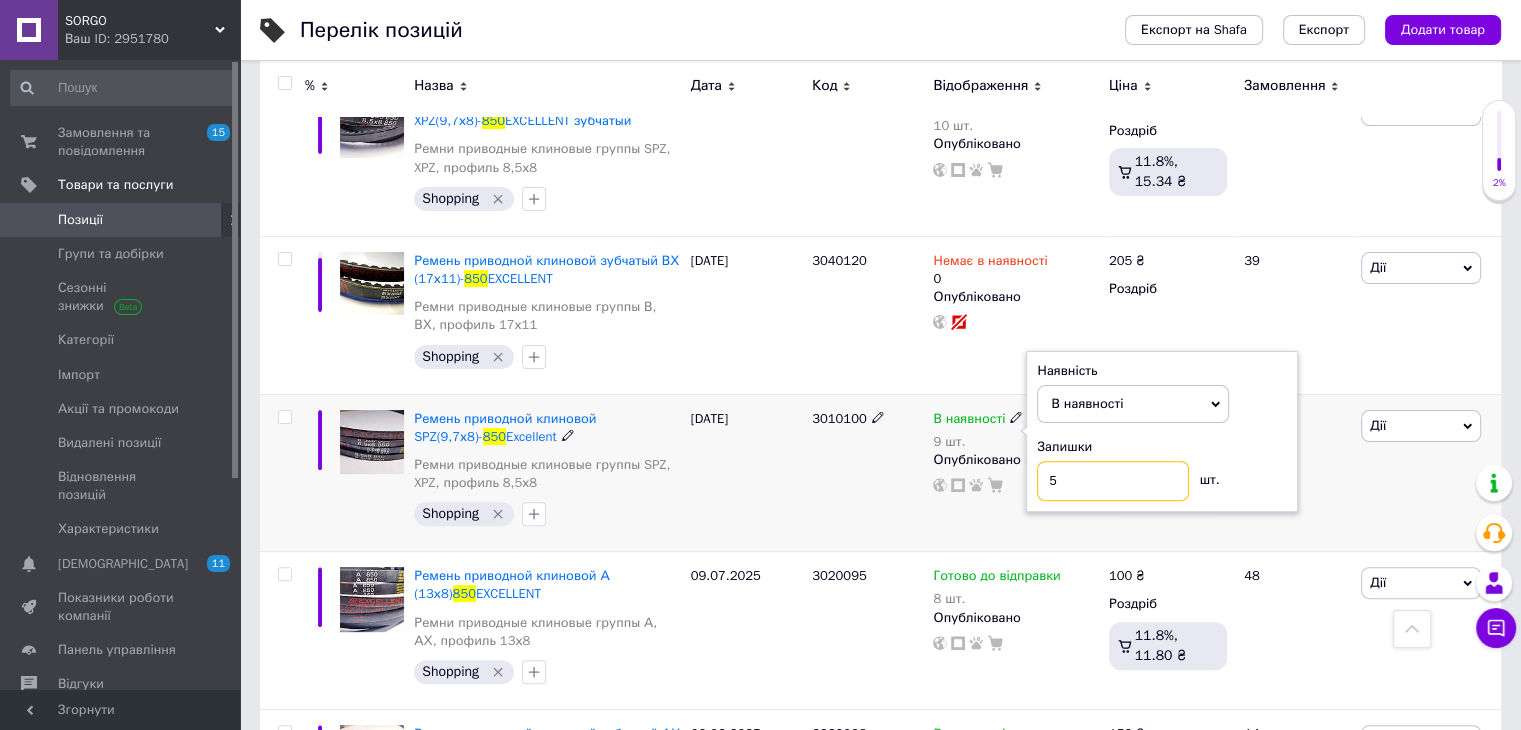 type on "5" 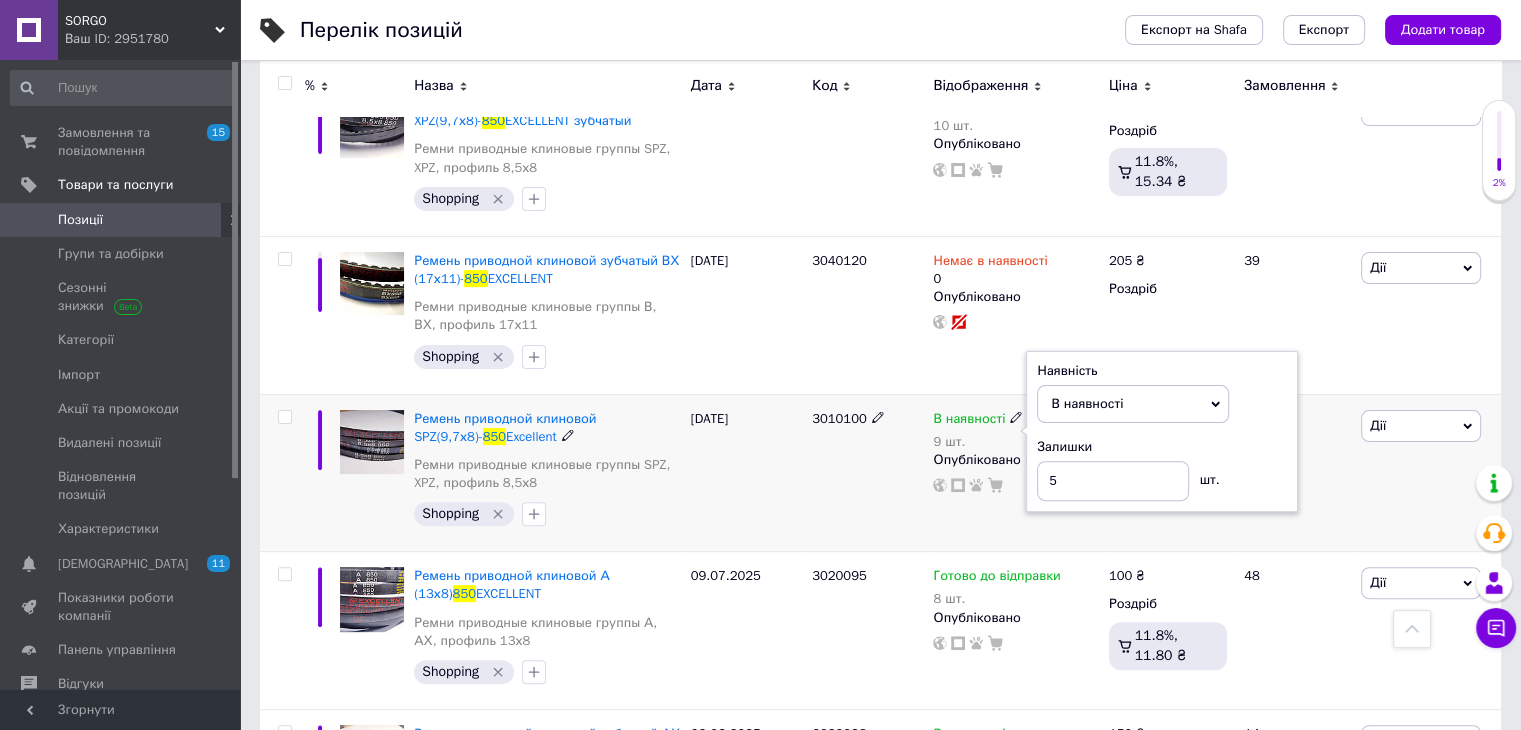 click on "3010100" at bounding box center [867, 473] 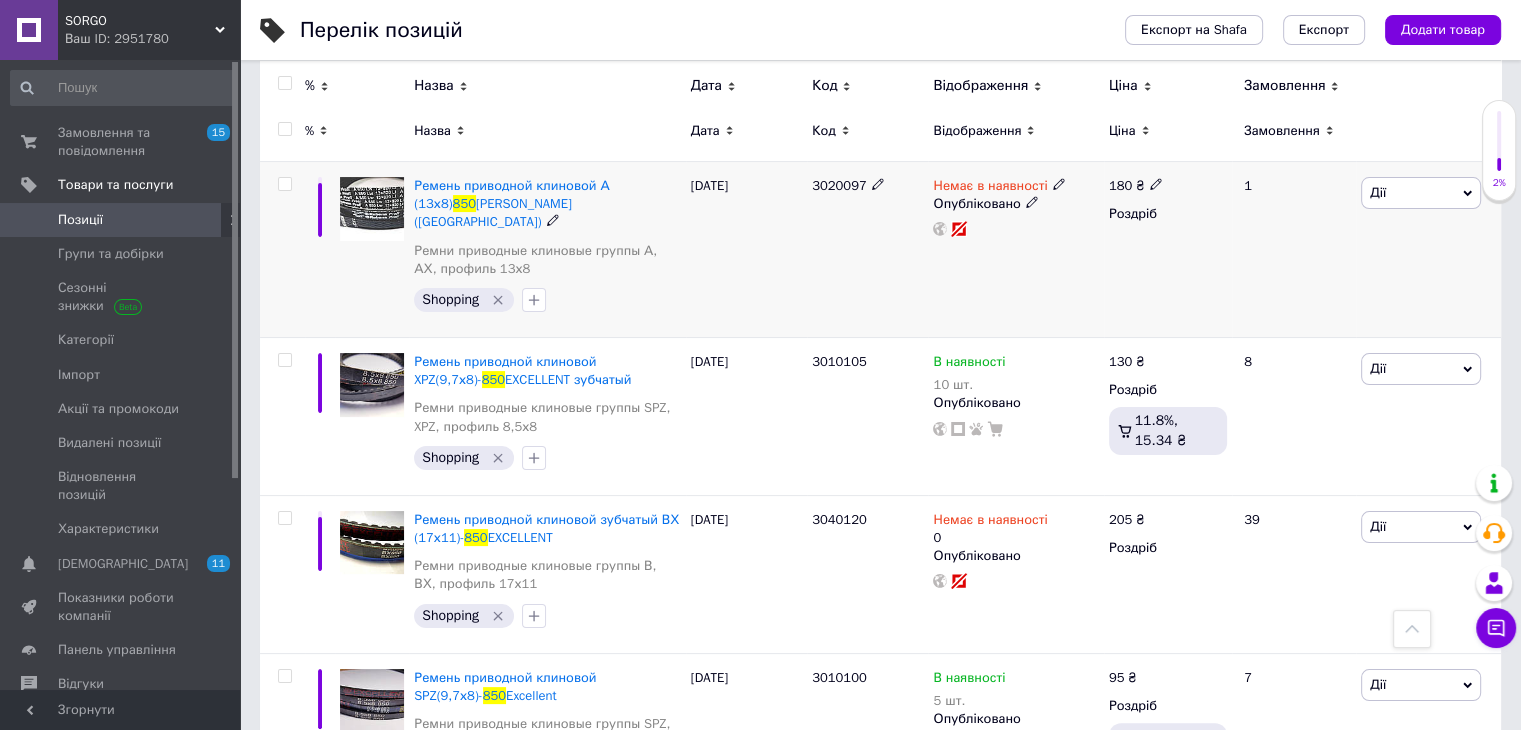 scroll, scrollTop: 0, scrollLeft: 0, axis: both 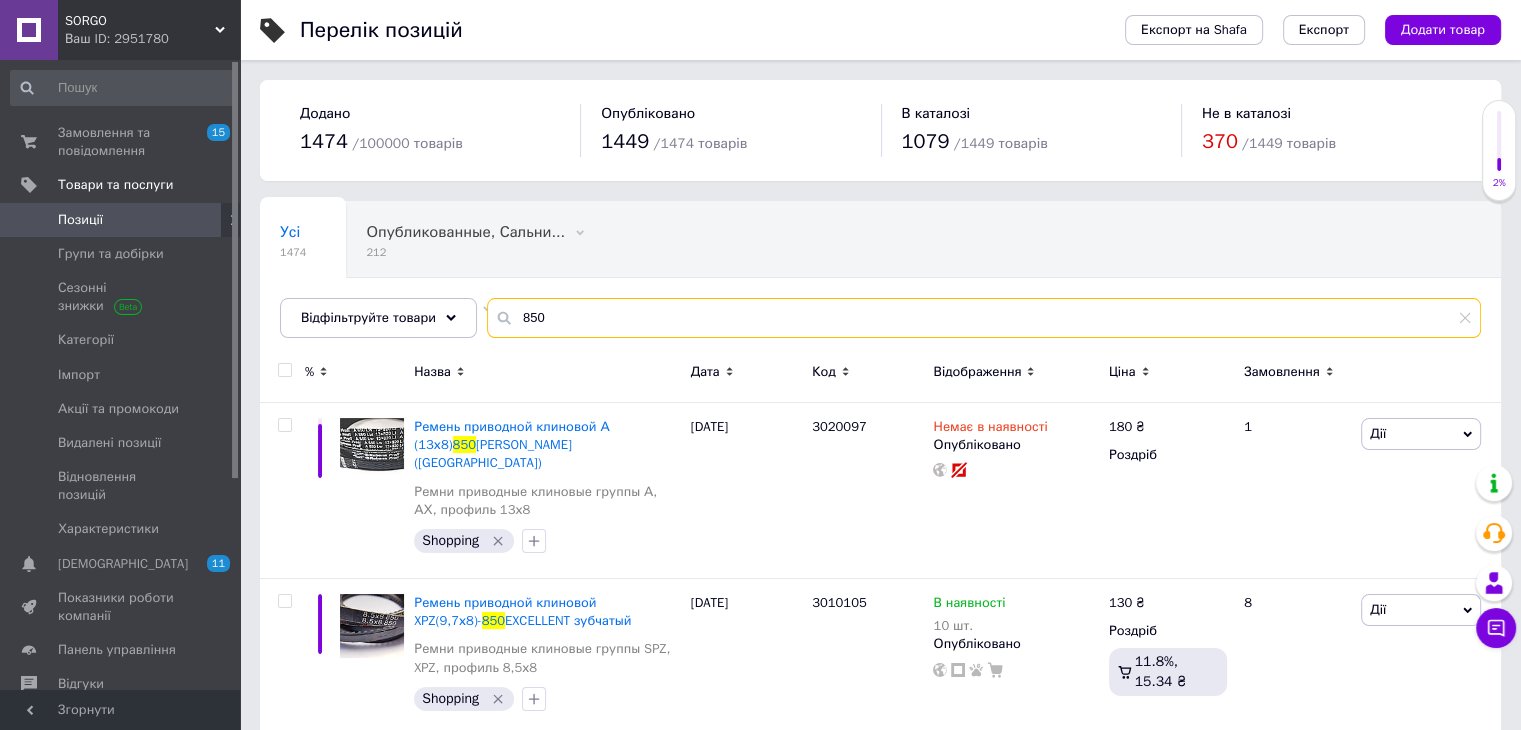 click on "850" at bounding box center [984, 318] 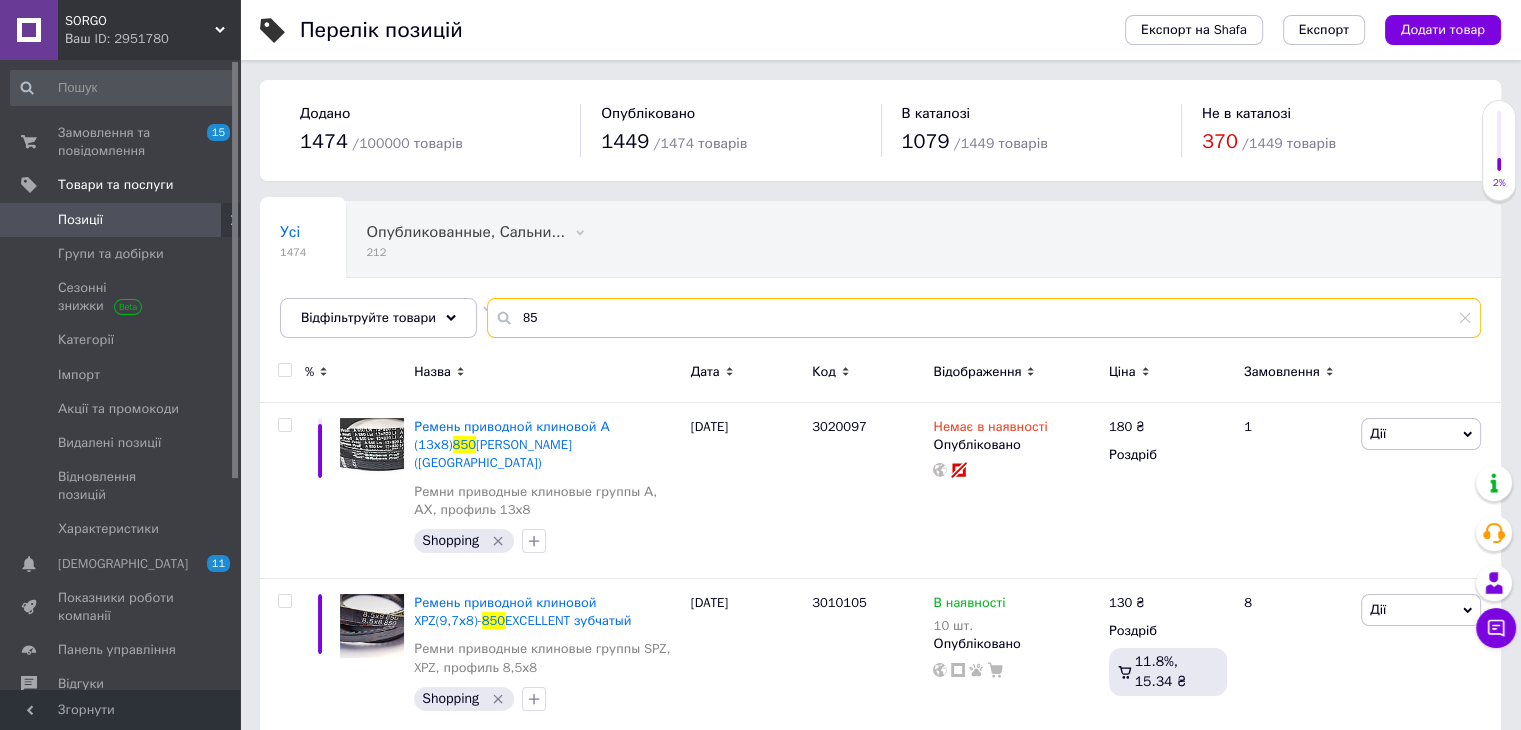 type on "8" 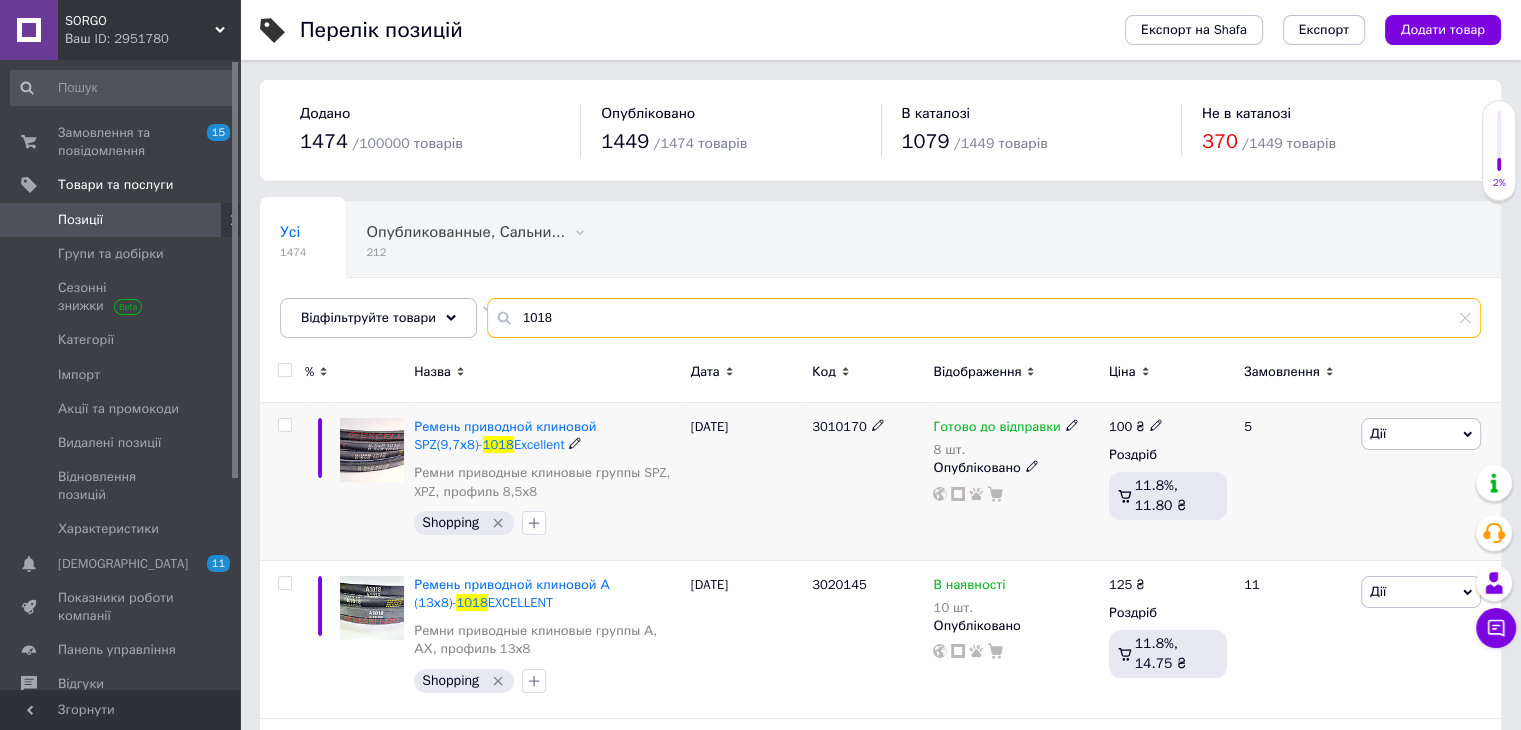 type on "1018" 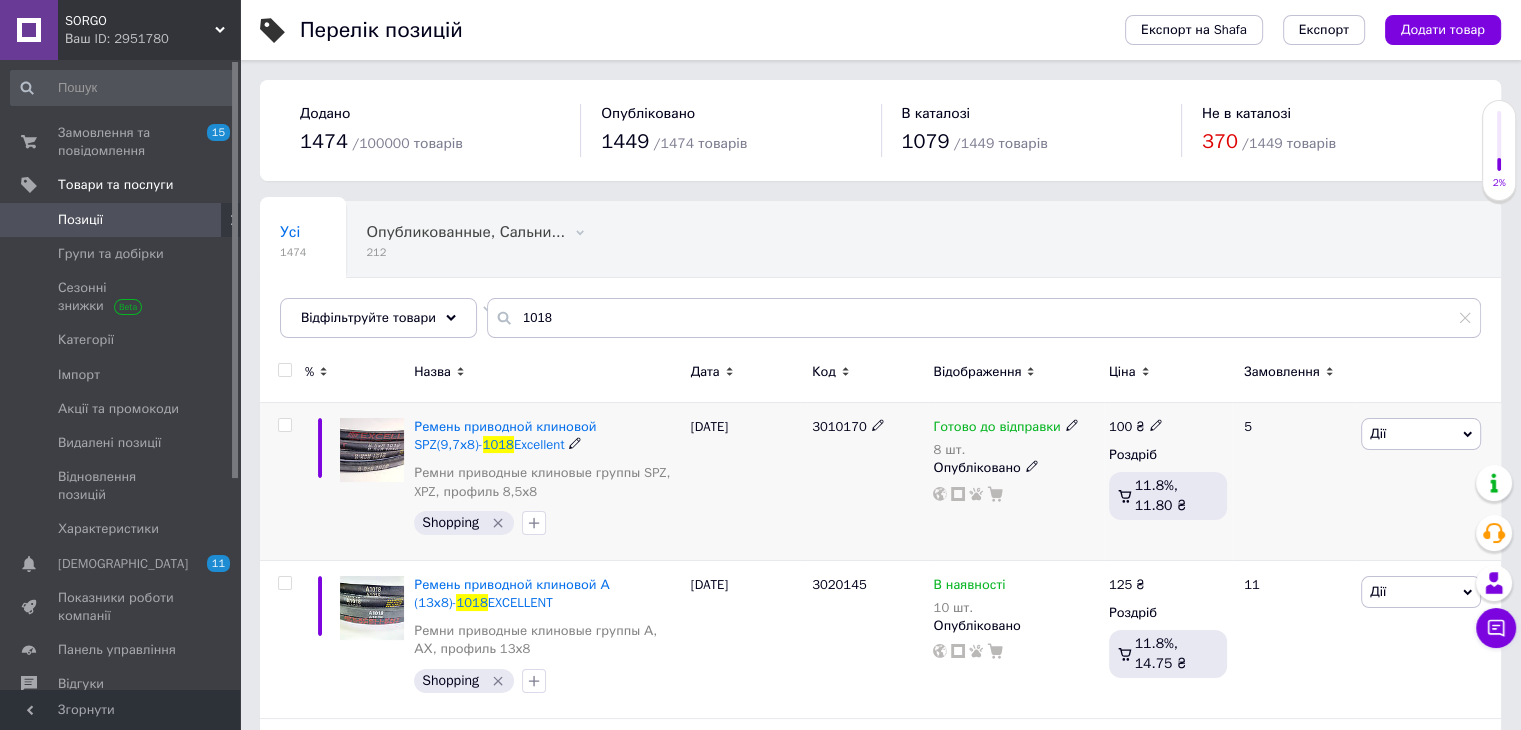 click 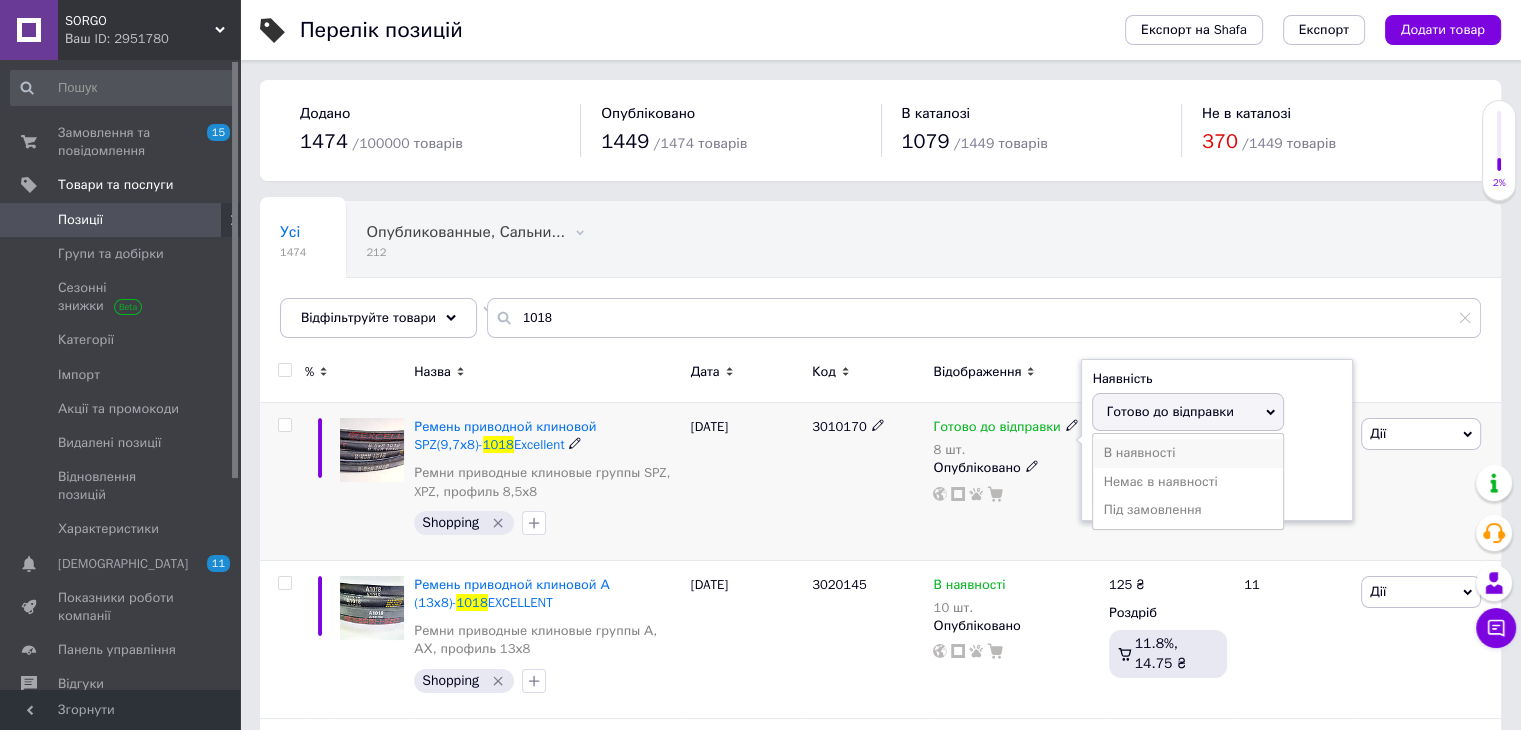 click on "В наявності" at bounding box center (1188, 453) 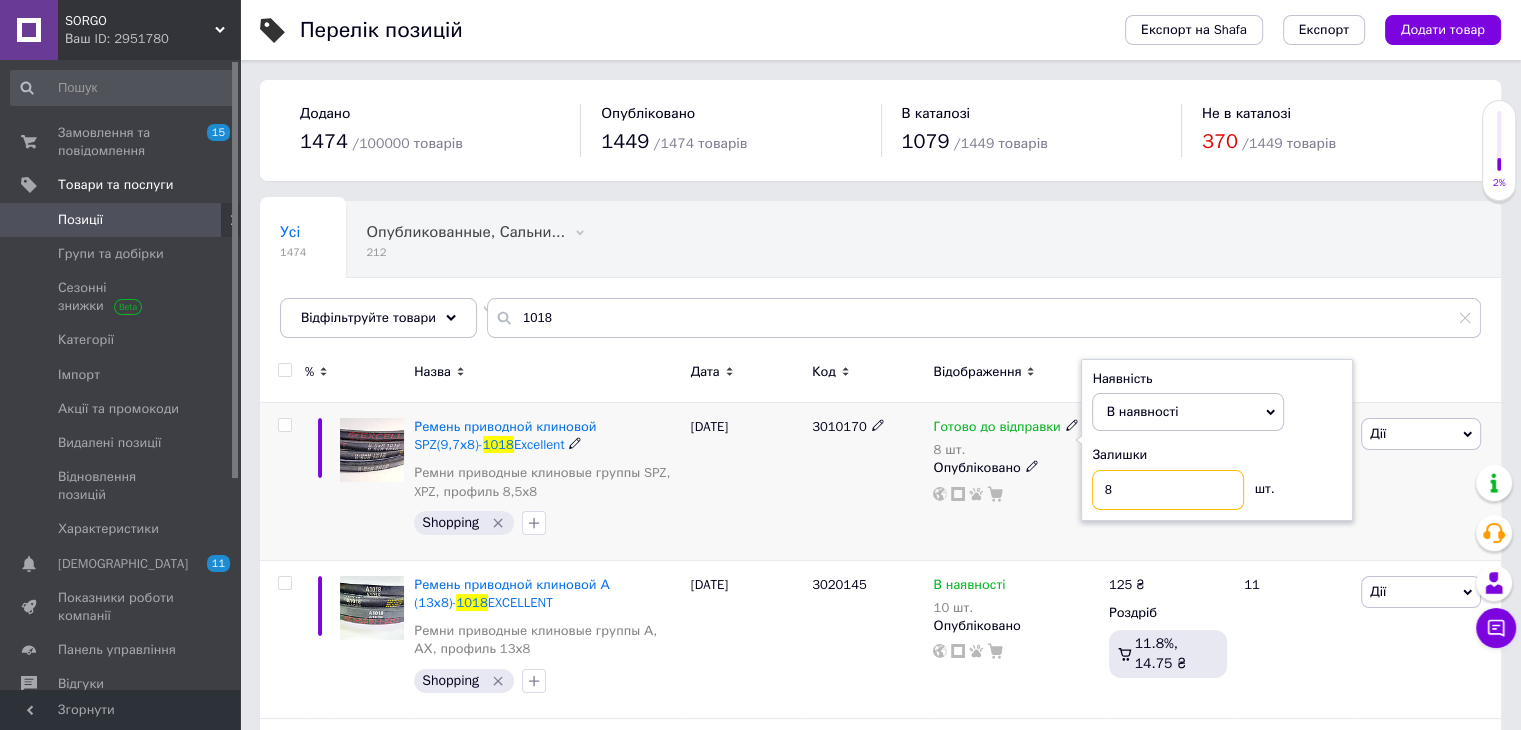 click on "8" at bounding box center [1168, 490] 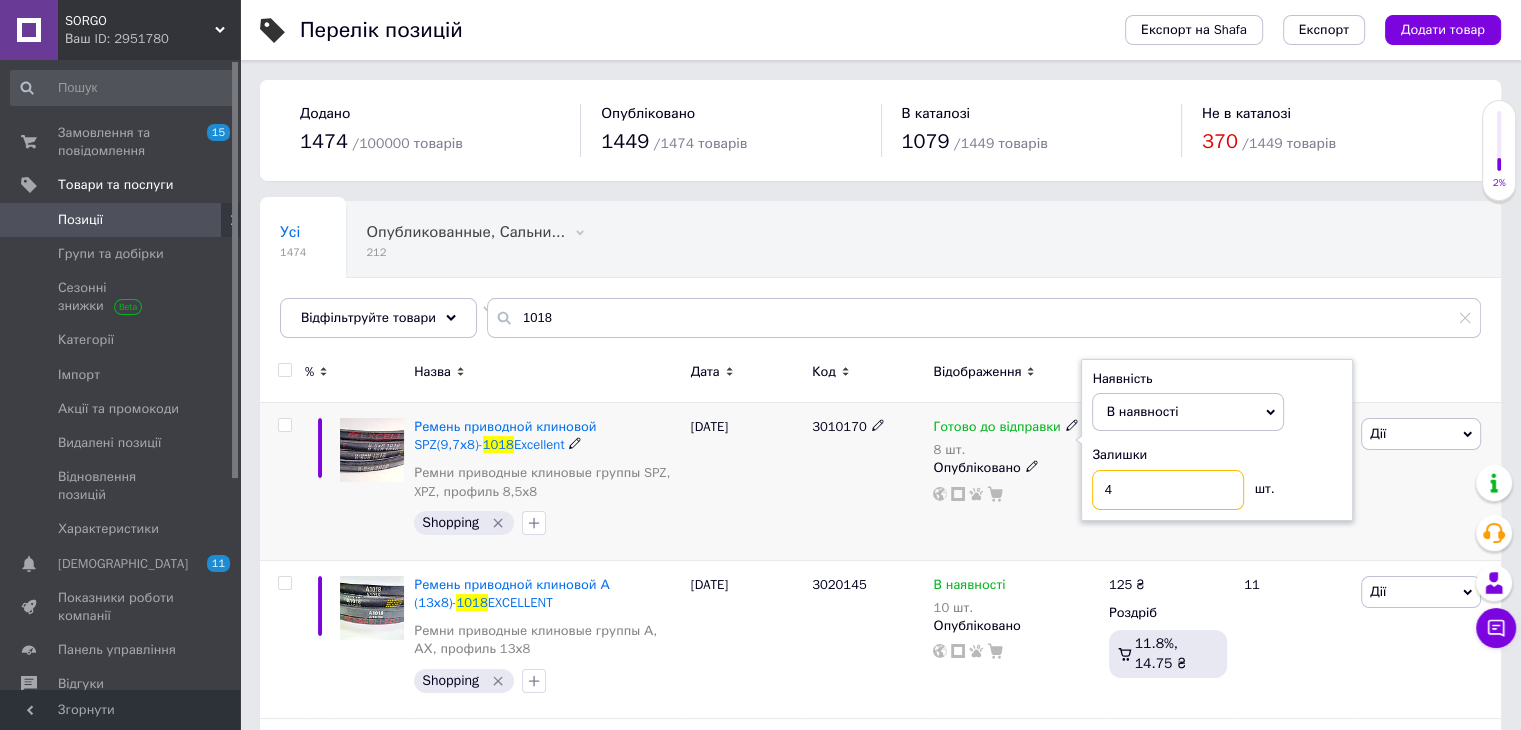 type on "4" 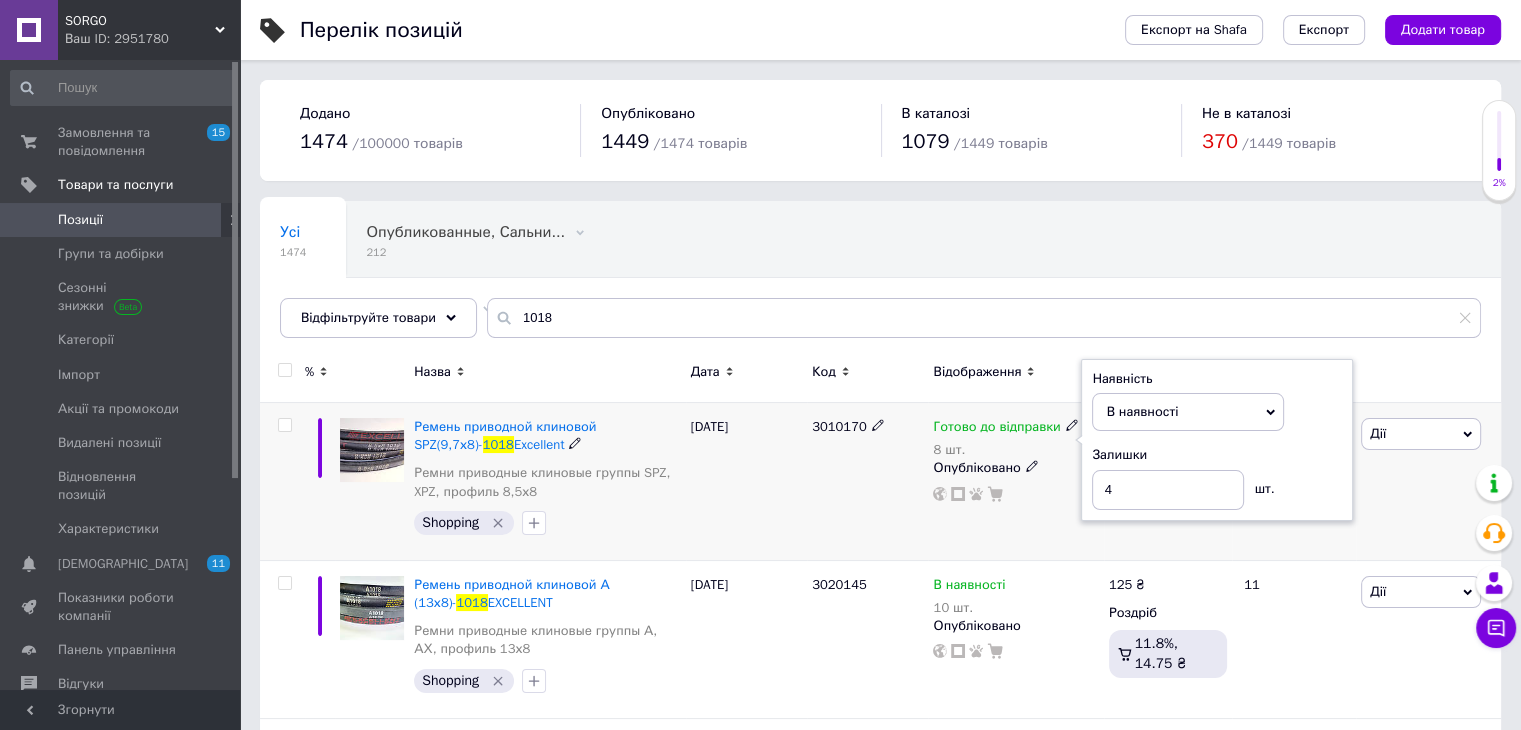 click on "3010170" at bounding box center (867, 482) 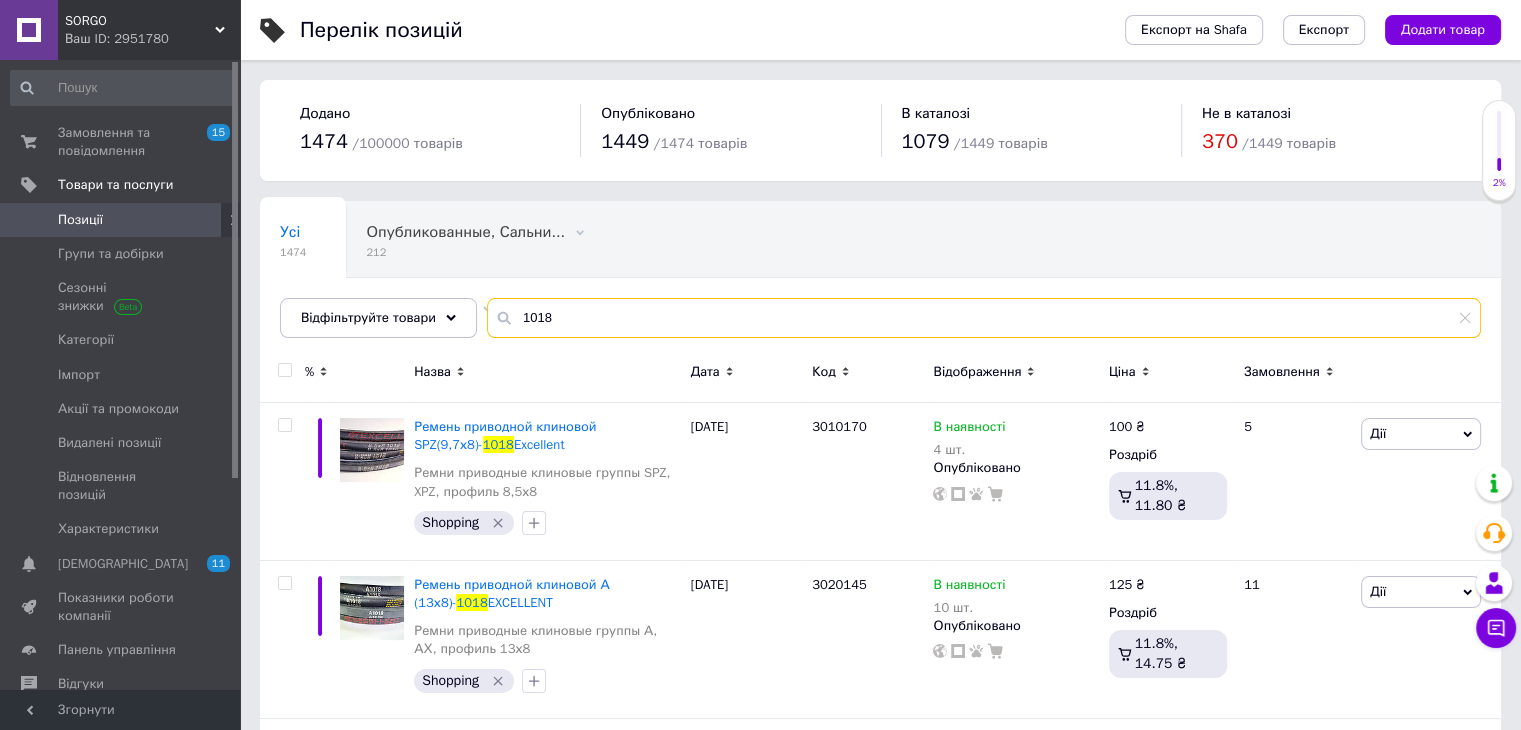 click on "1018" at bounding box center (984, 318) 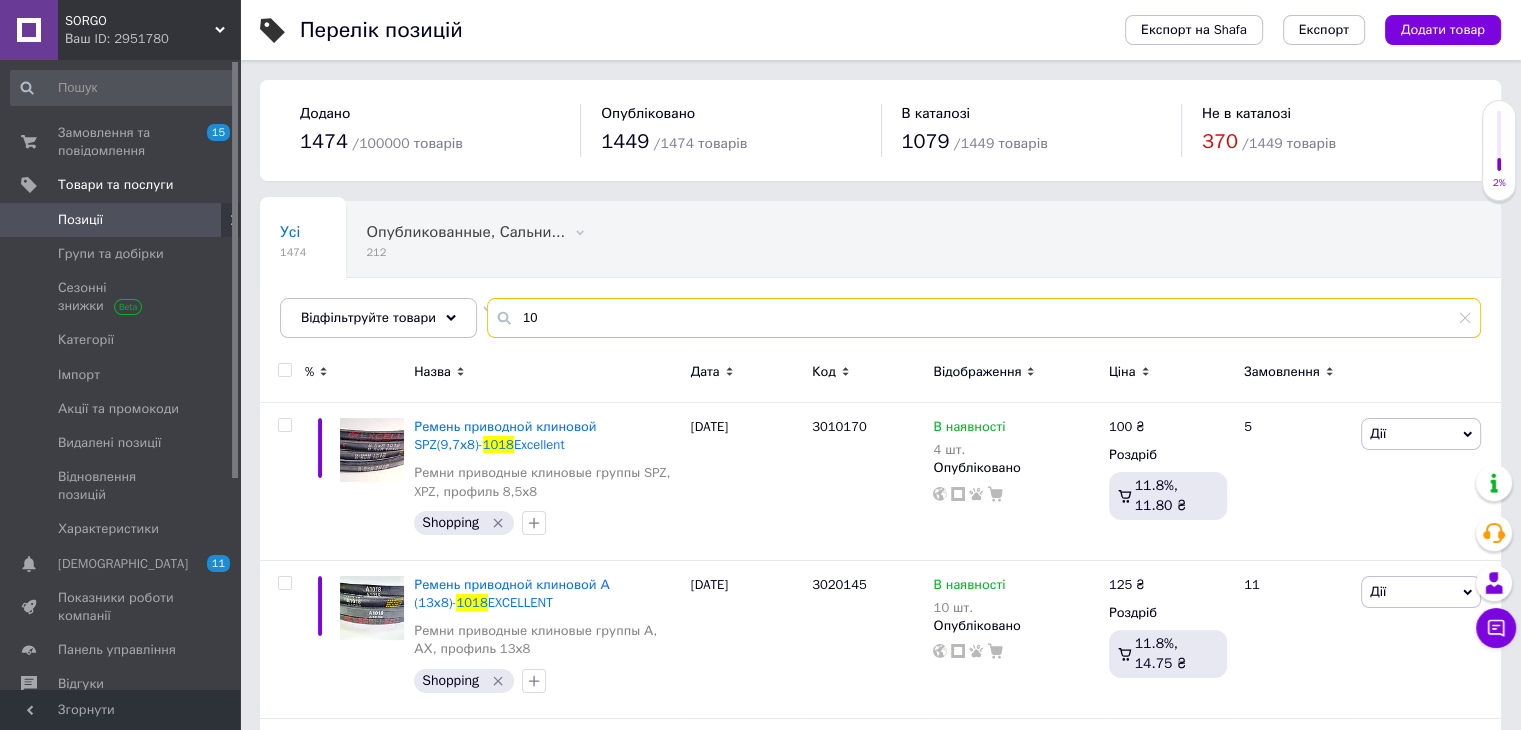 type on "1" 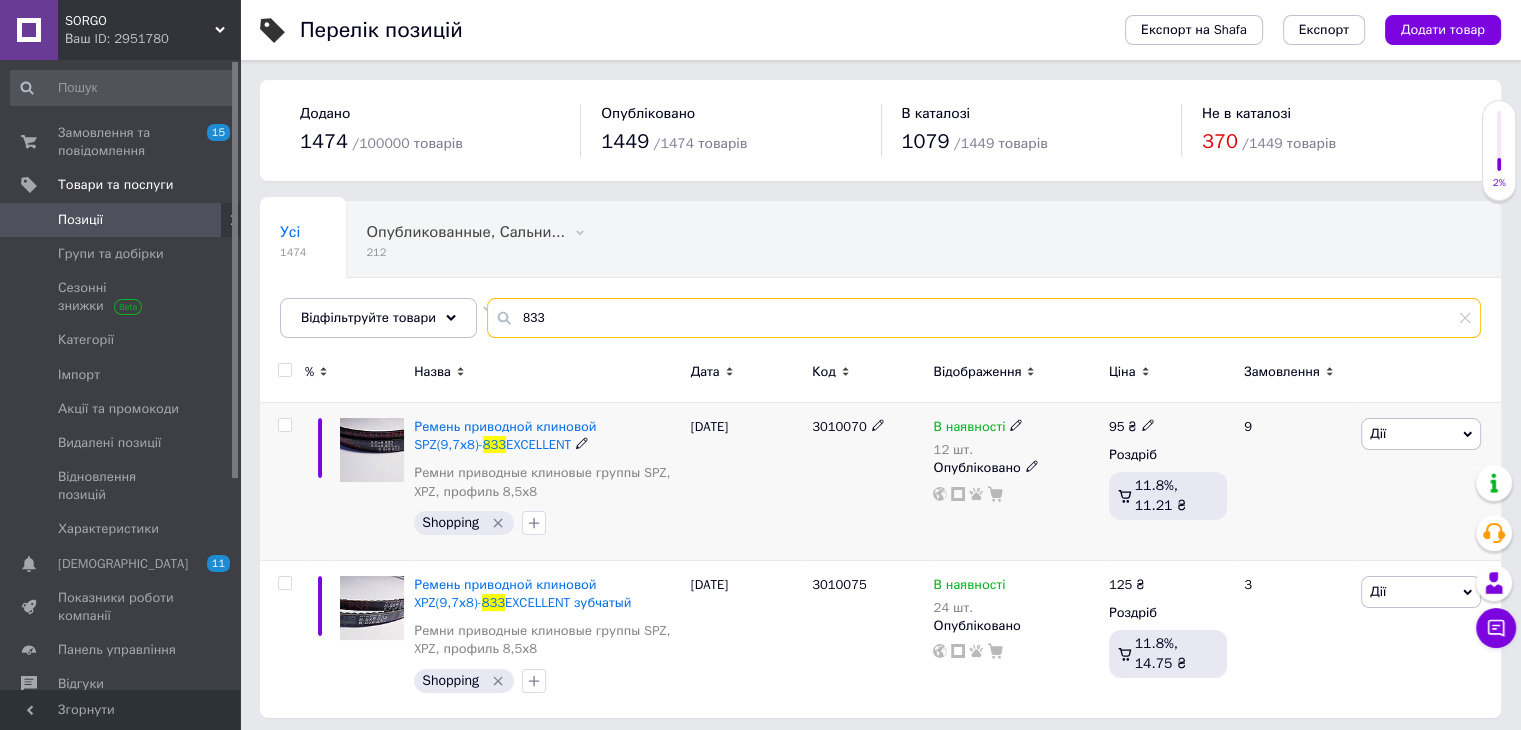 type on "833" 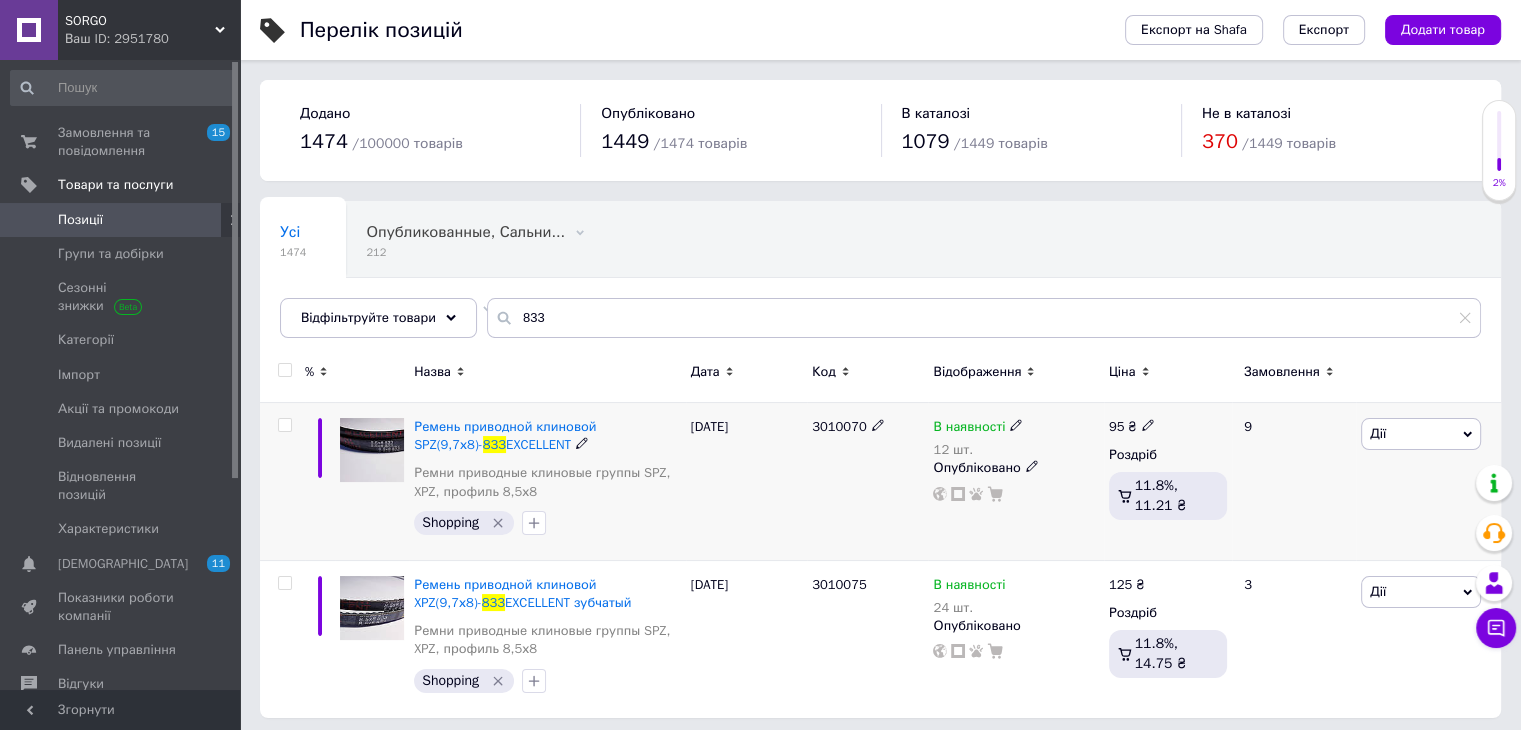 click 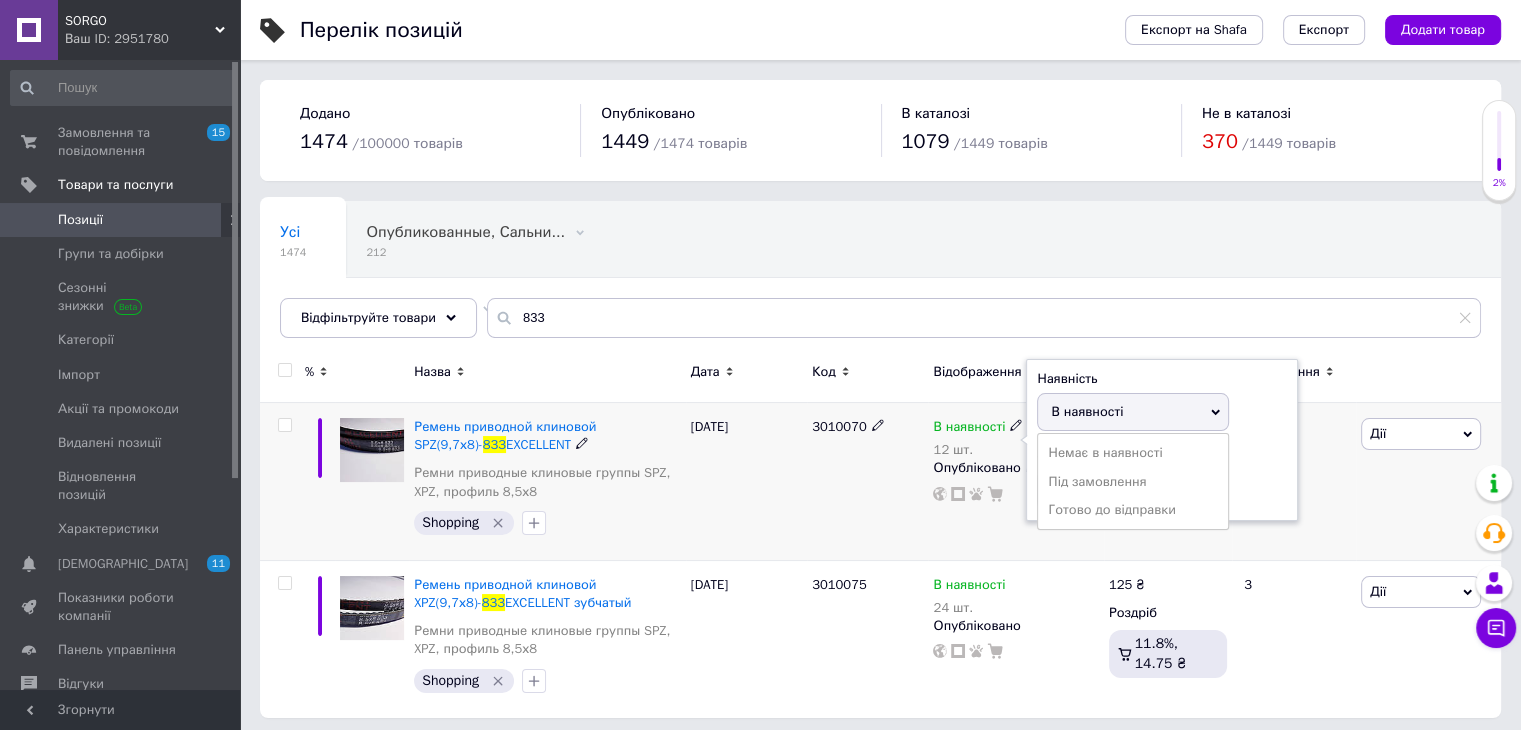 click on "В наявності" at bounding box center (1087, 411) 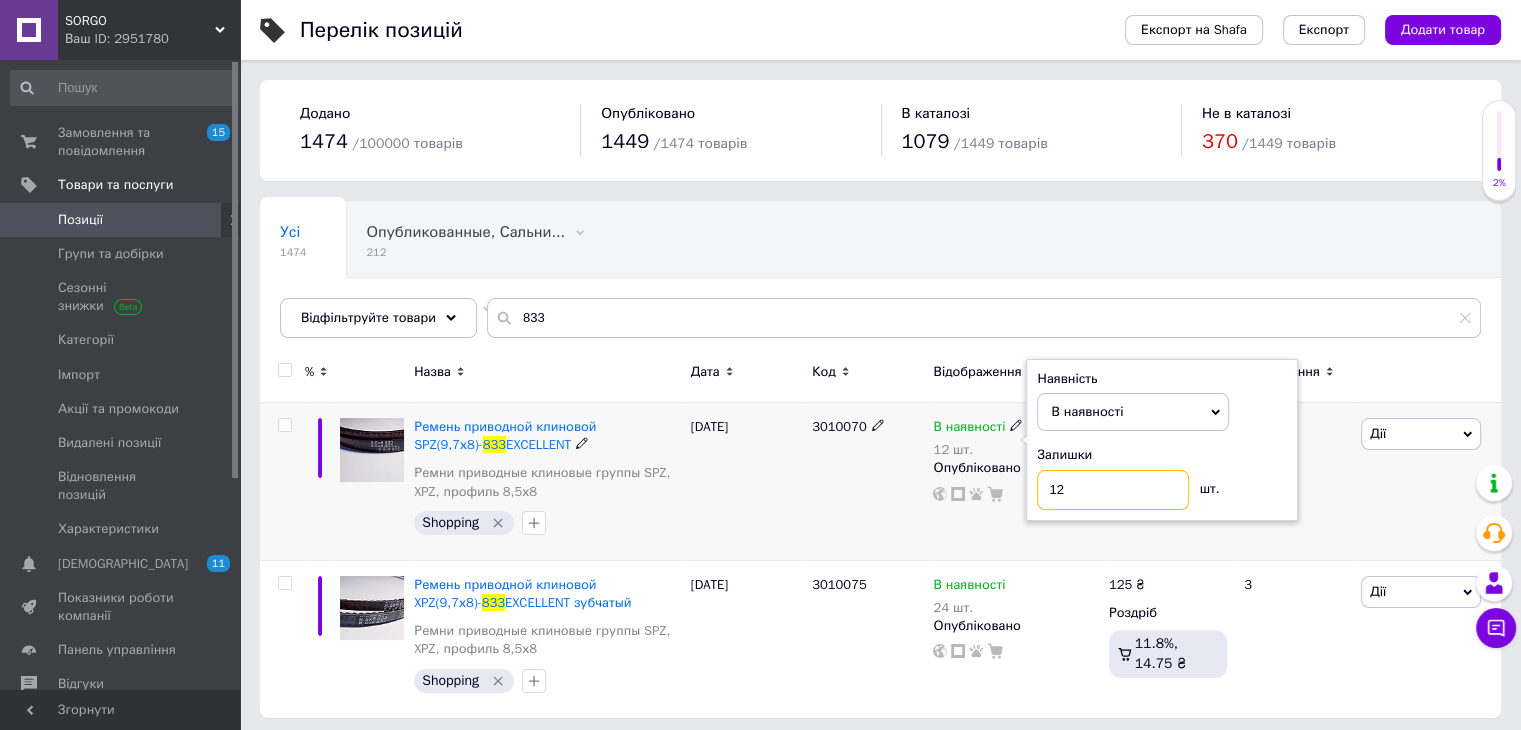 click on "12" at bounding box center (1113, 490) 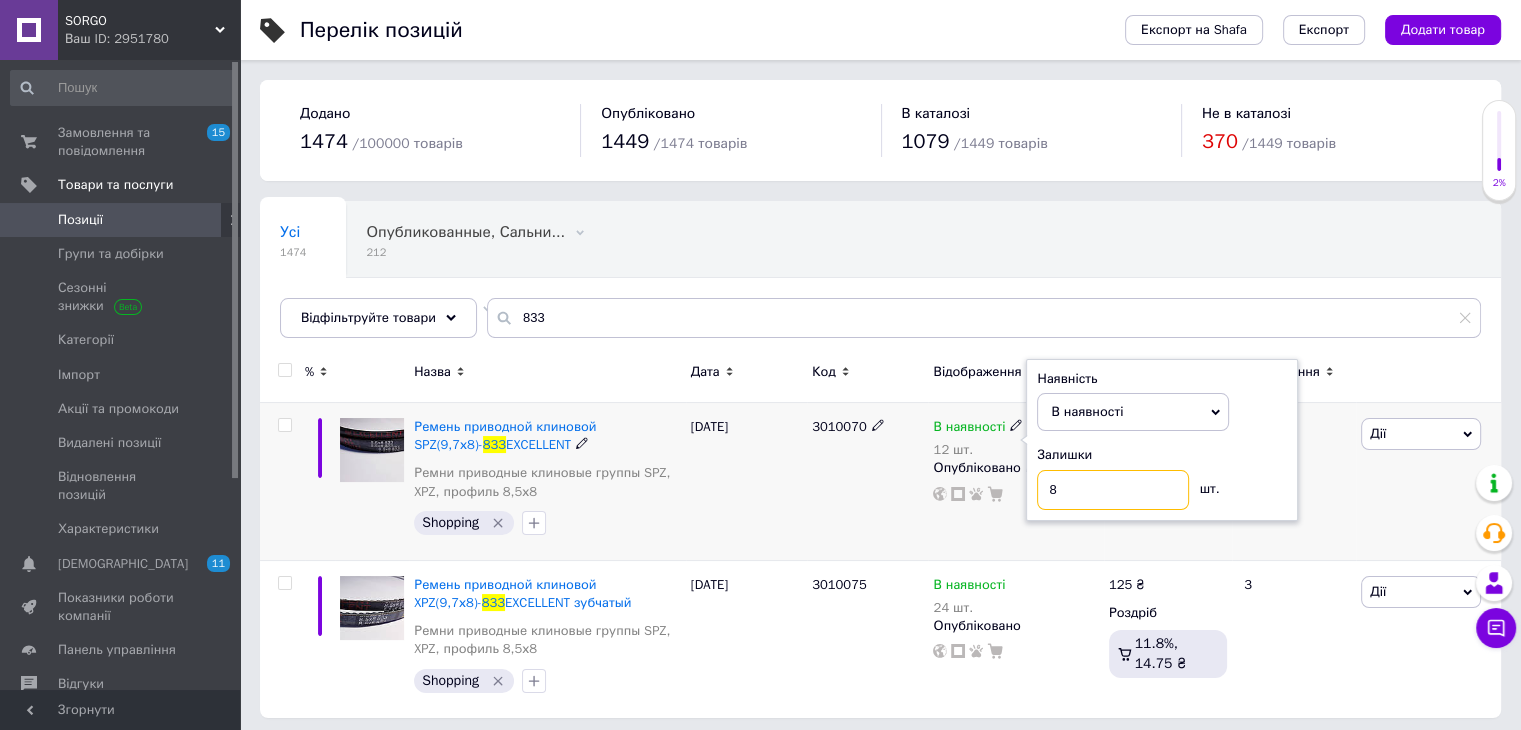 type on "8" 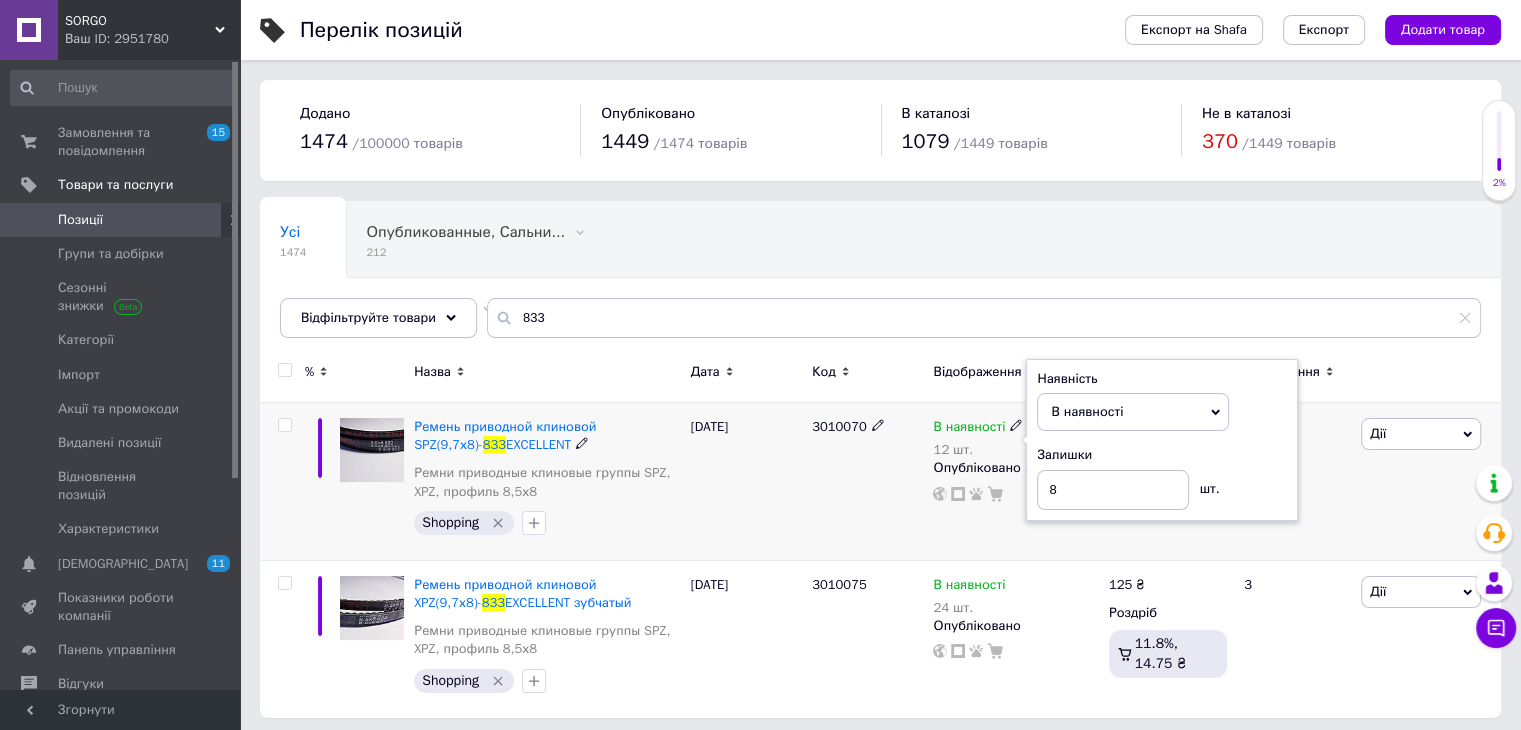 click on "3010070" at bounding box center (867, 482) 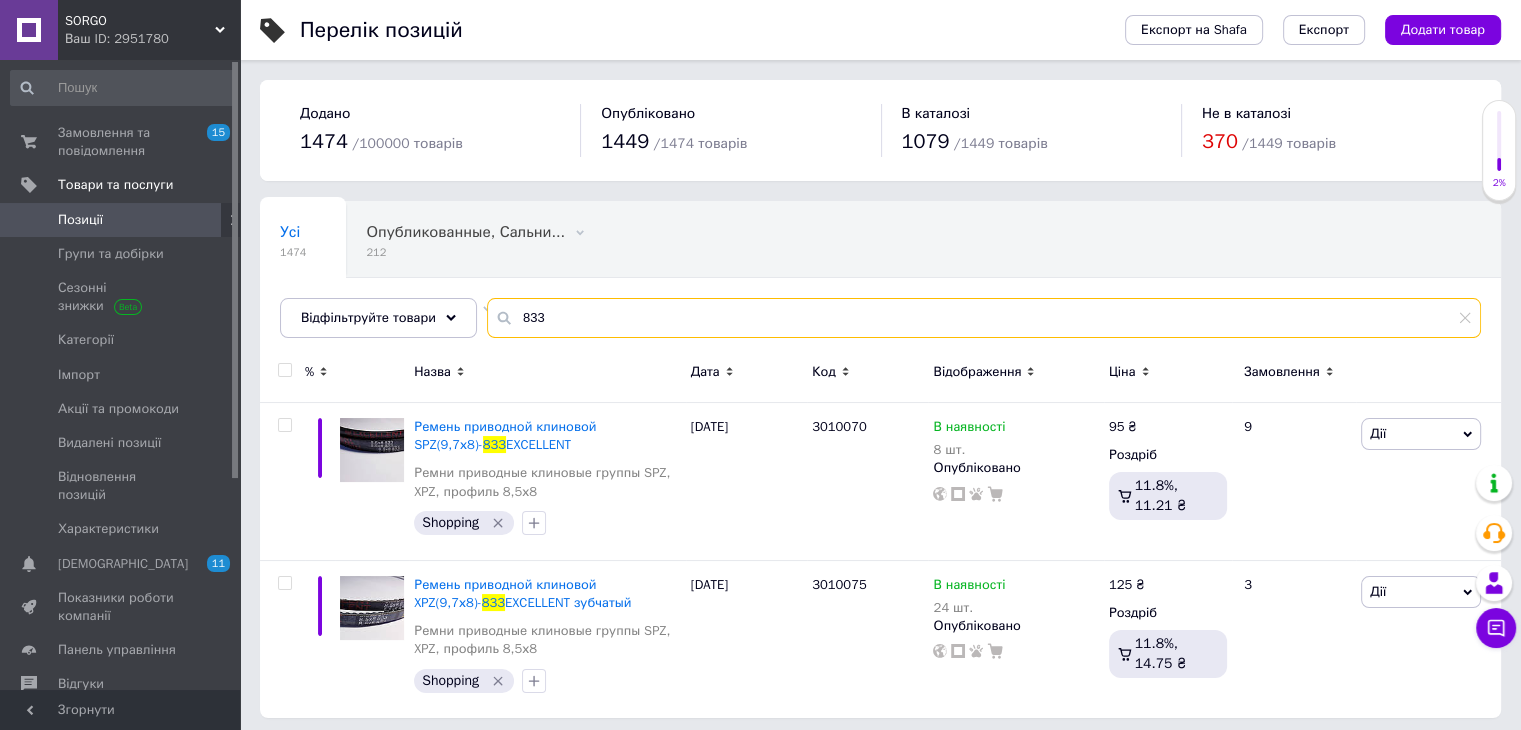 click on "833" at bounding box center [984, 318] 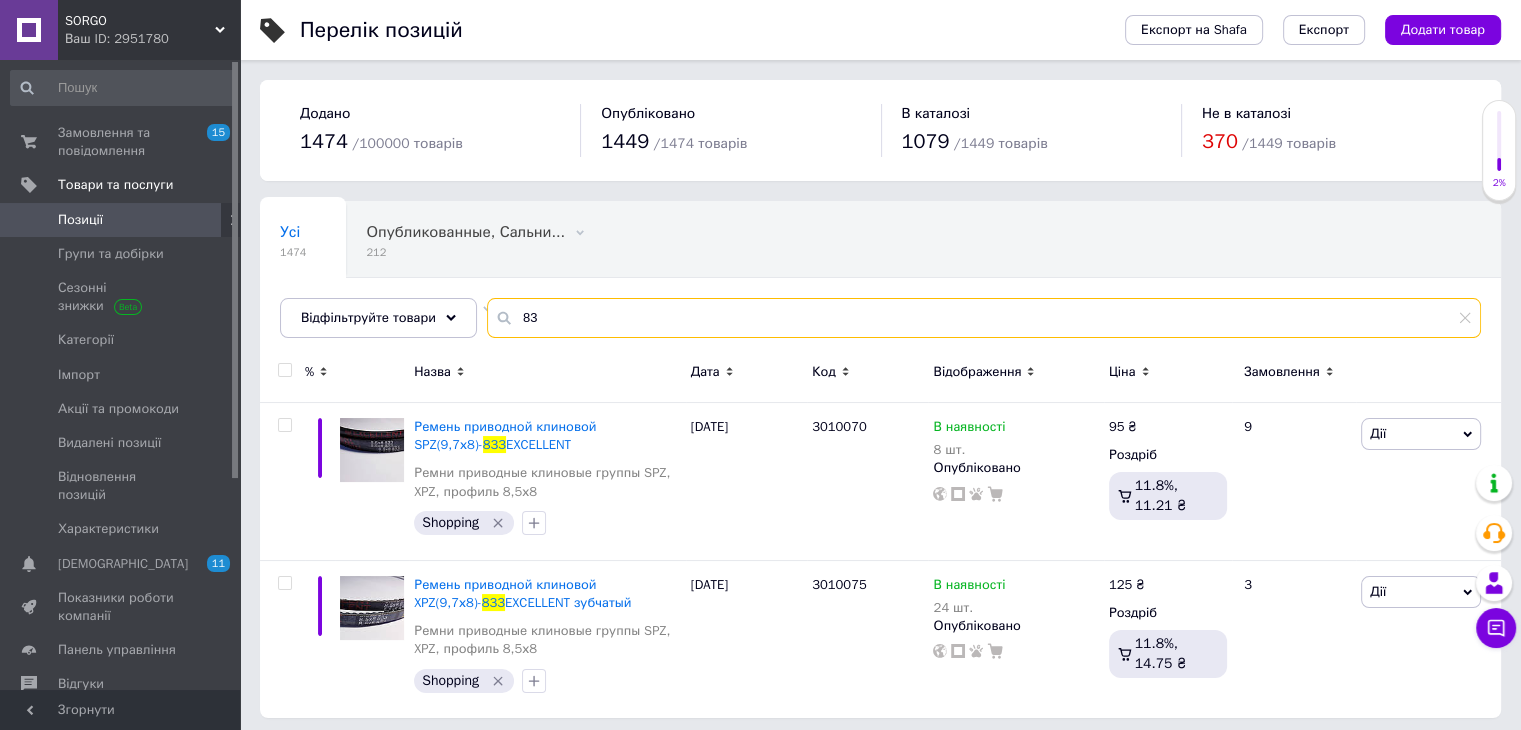 type on "8" 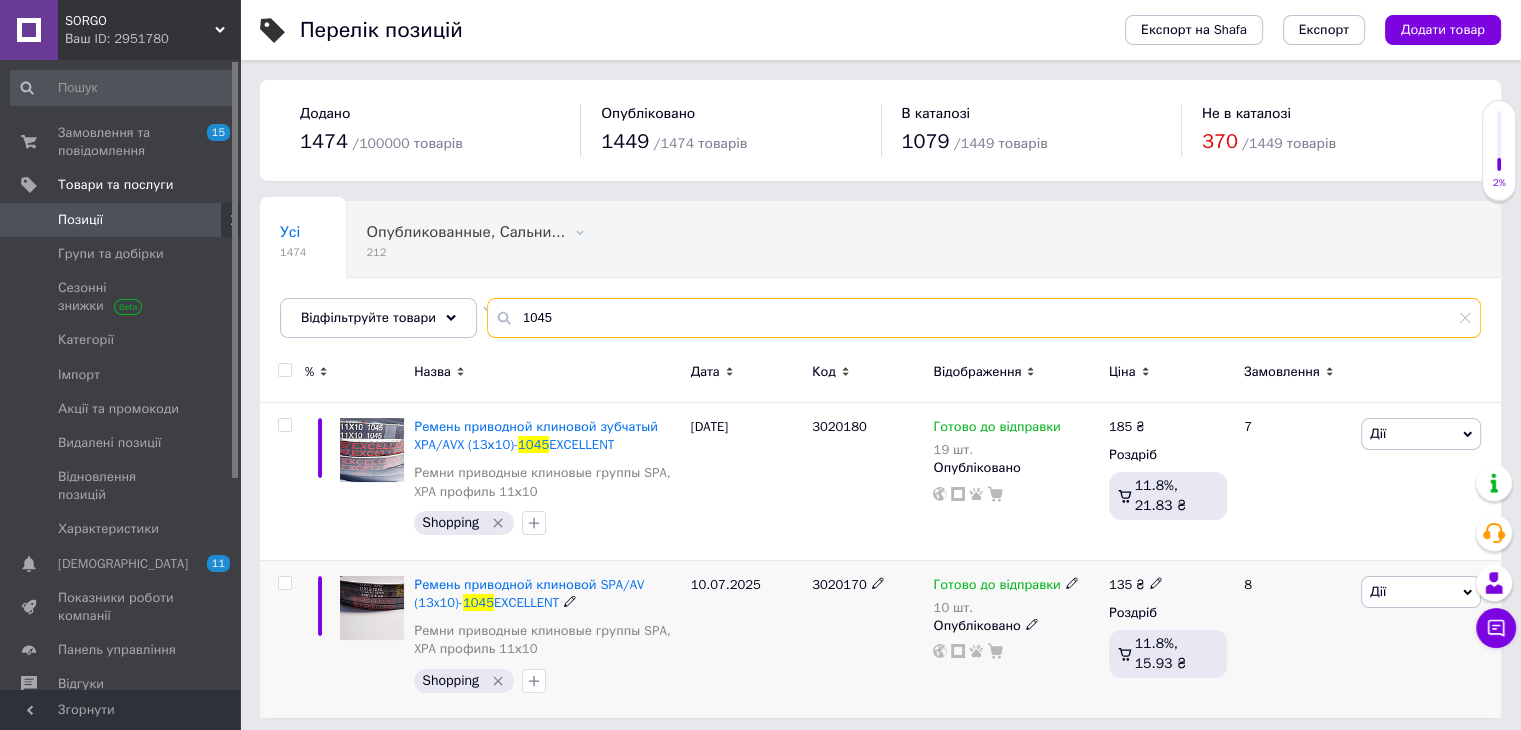 type on "1045" 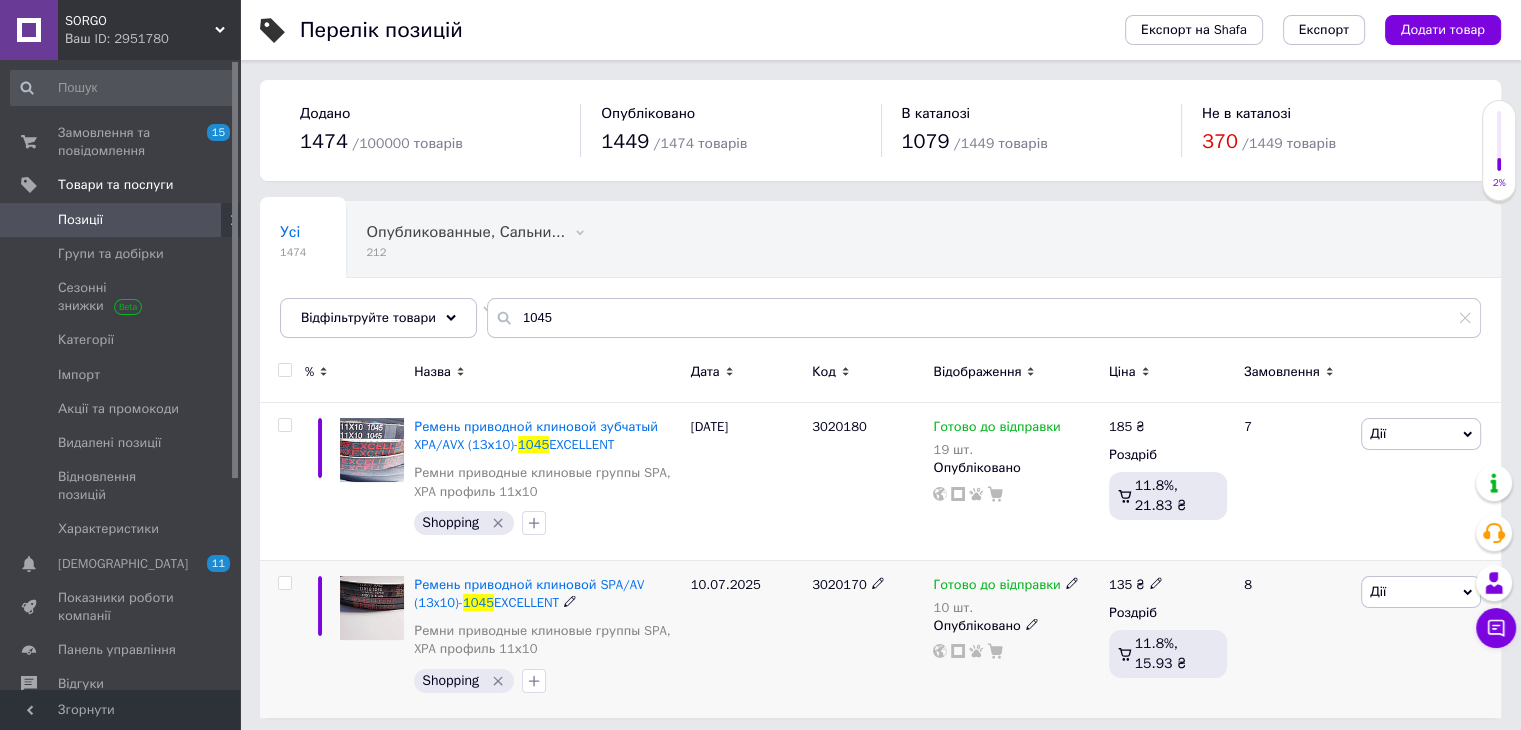 click 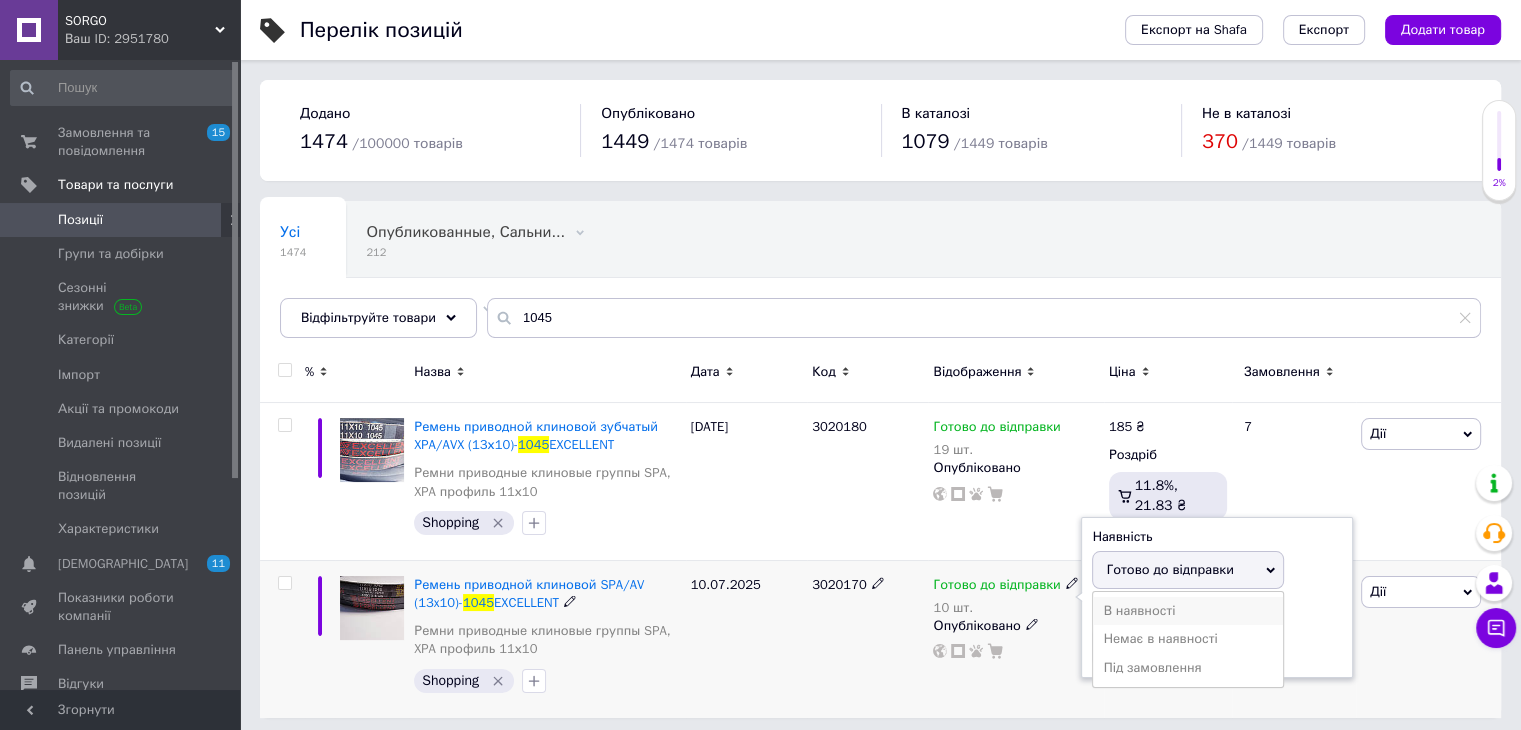 click on "В наявності" at bounding box center (1188, 611) 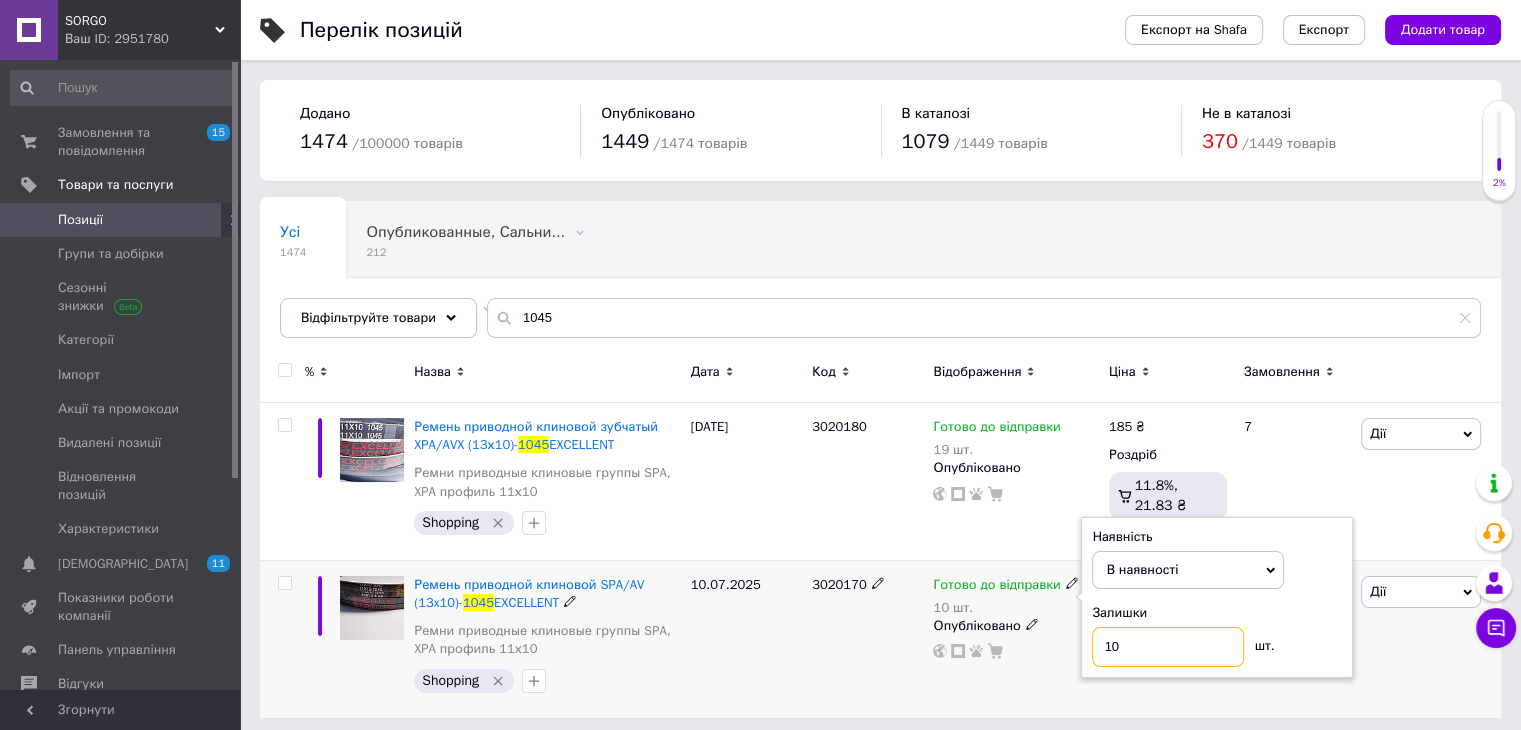 click on "10" at bounding box center [1168, 647] 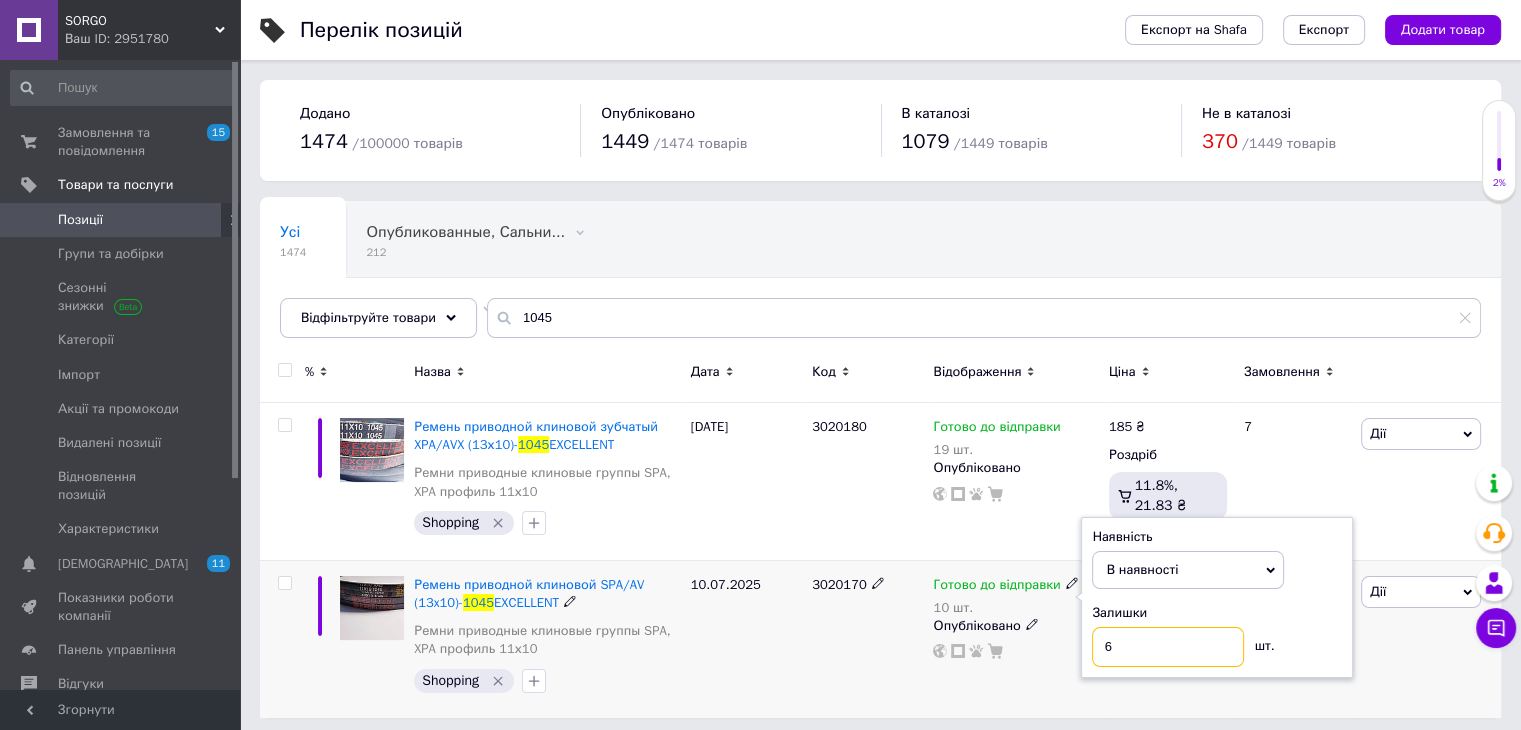 type on "6" 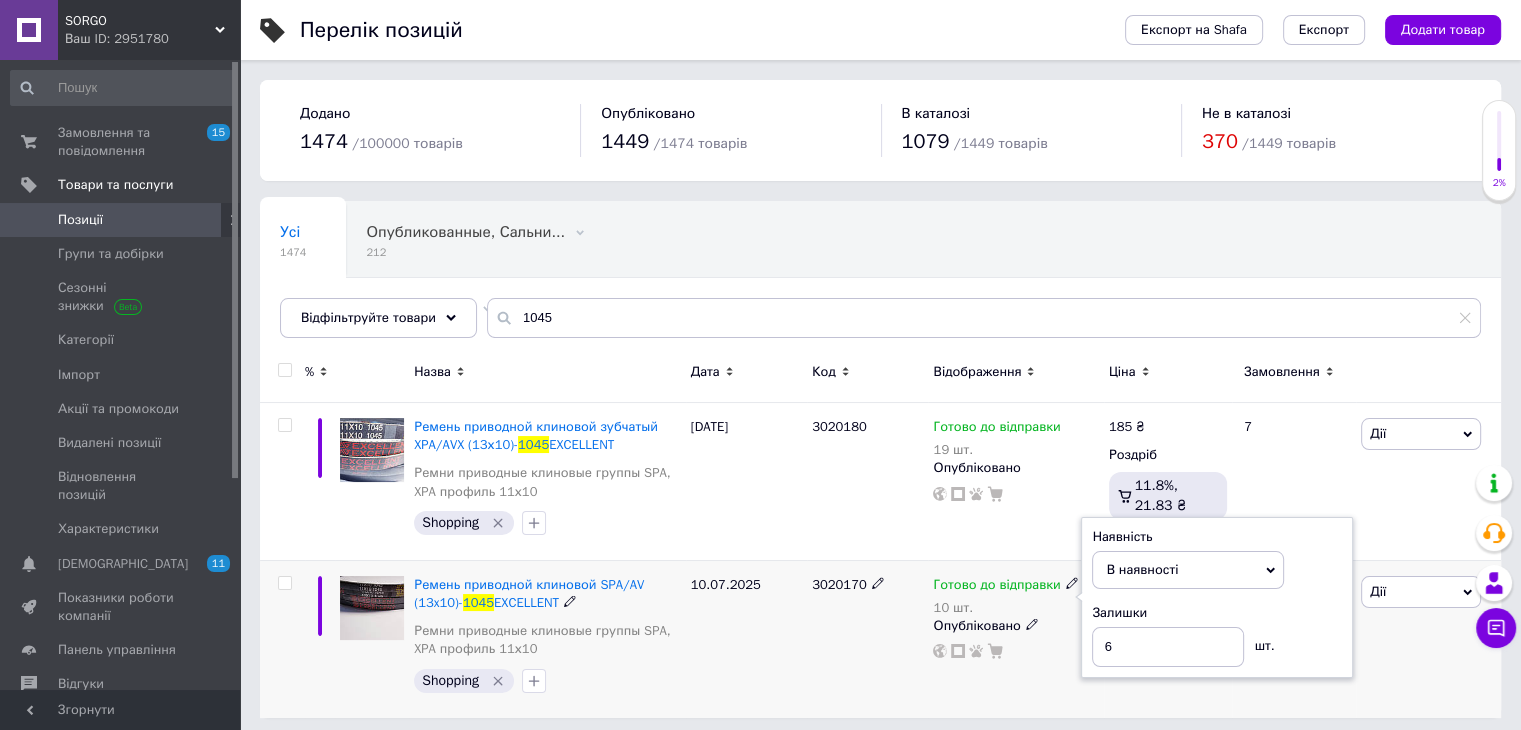 click on "3020170" at bounding box center [867, 638] 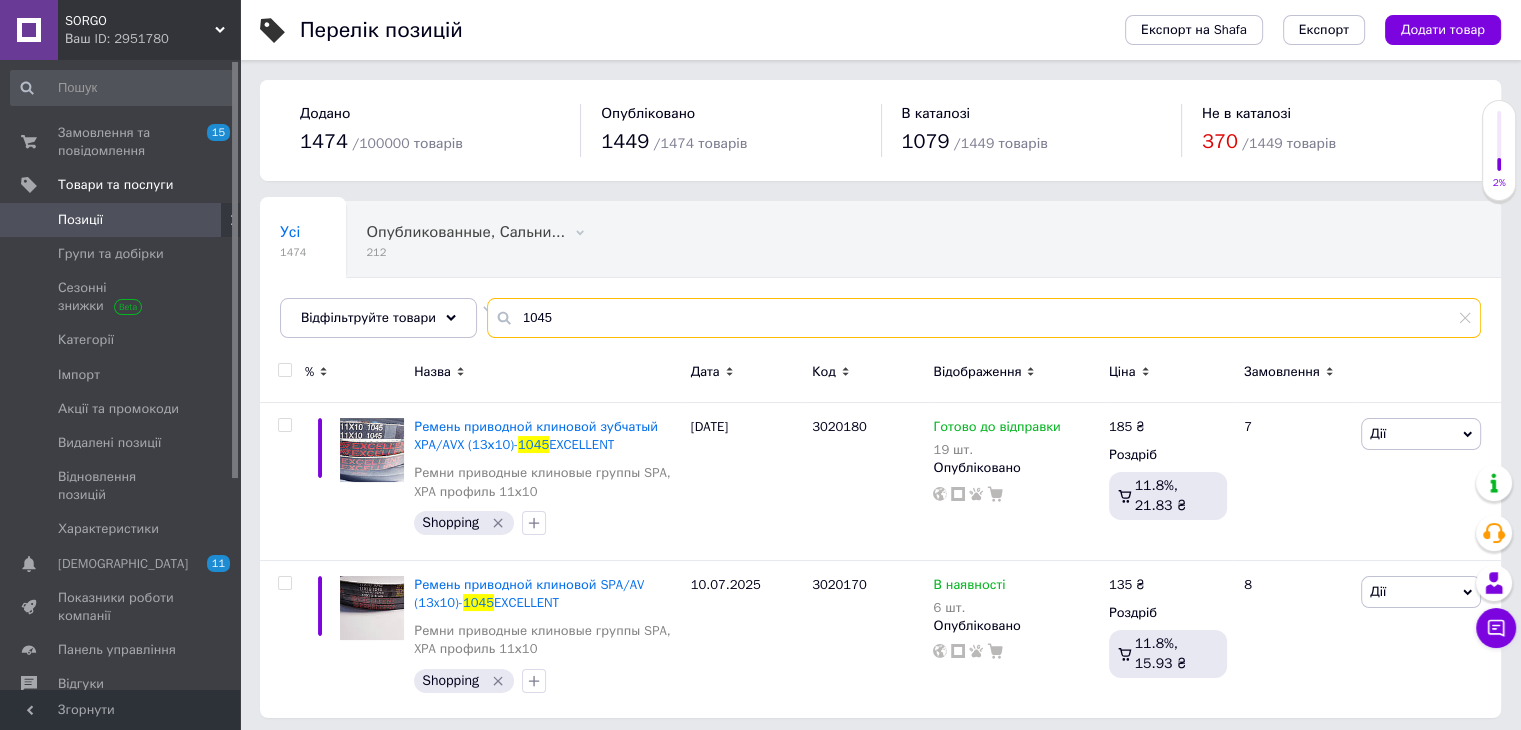 click on "1045" at bounding box center [984, 318] 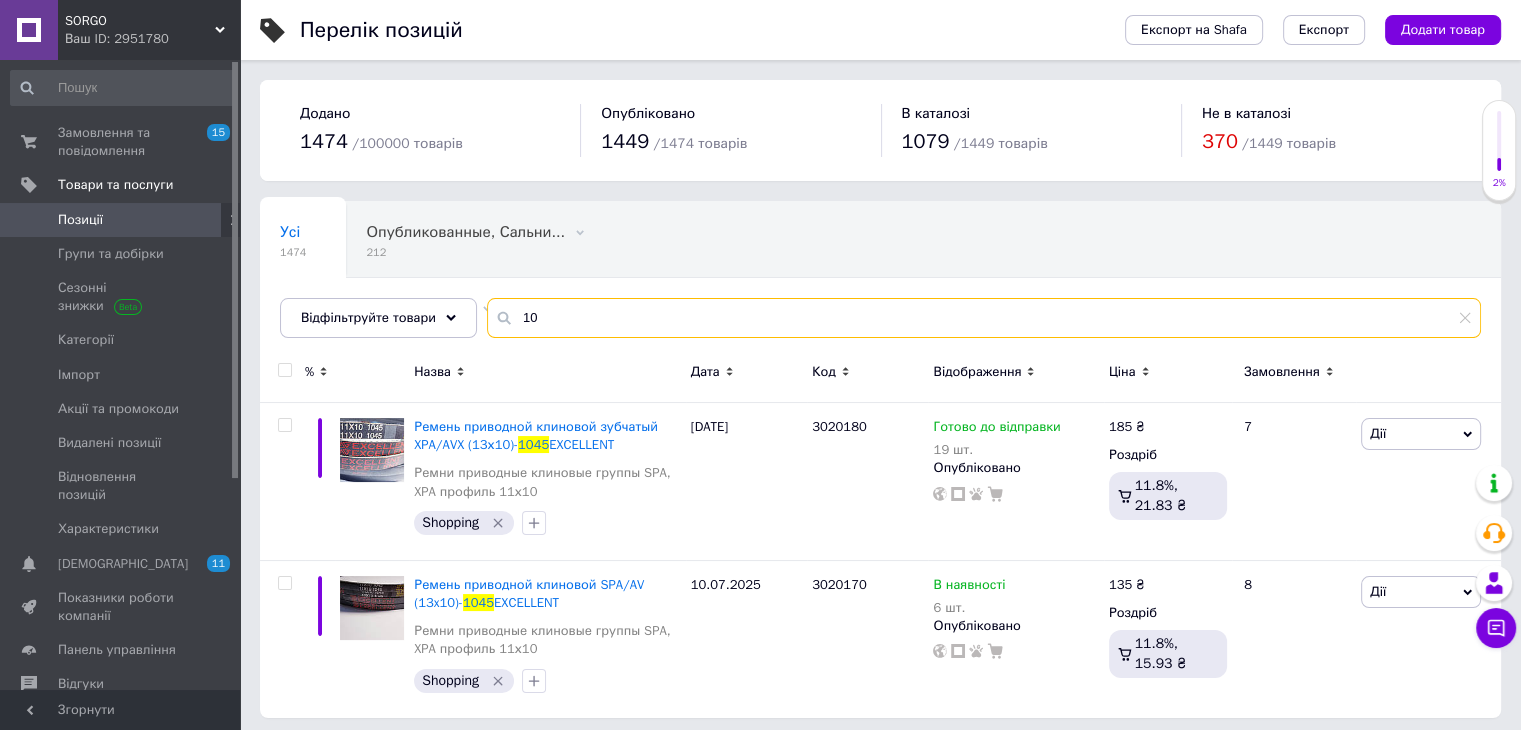 type on "1" 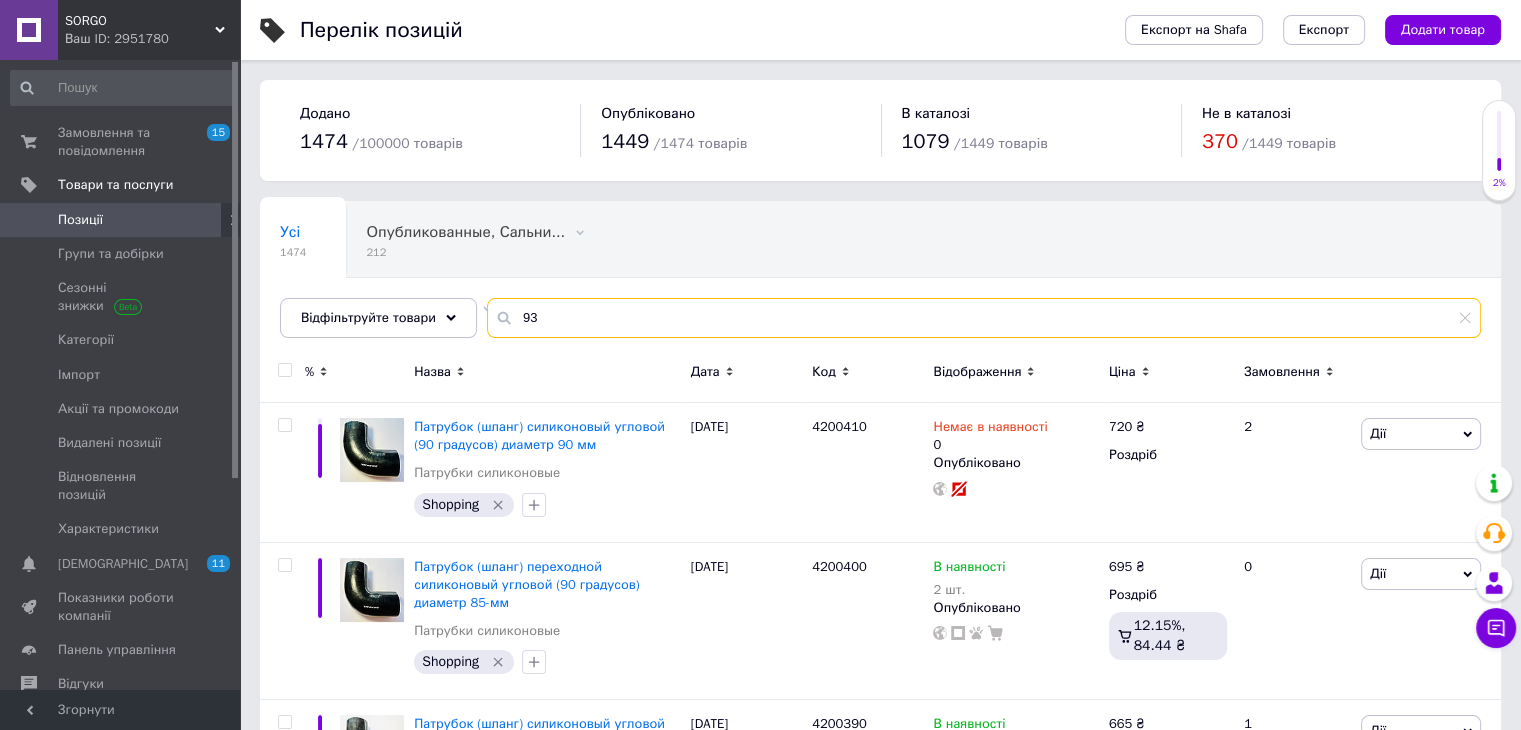 type on "9" 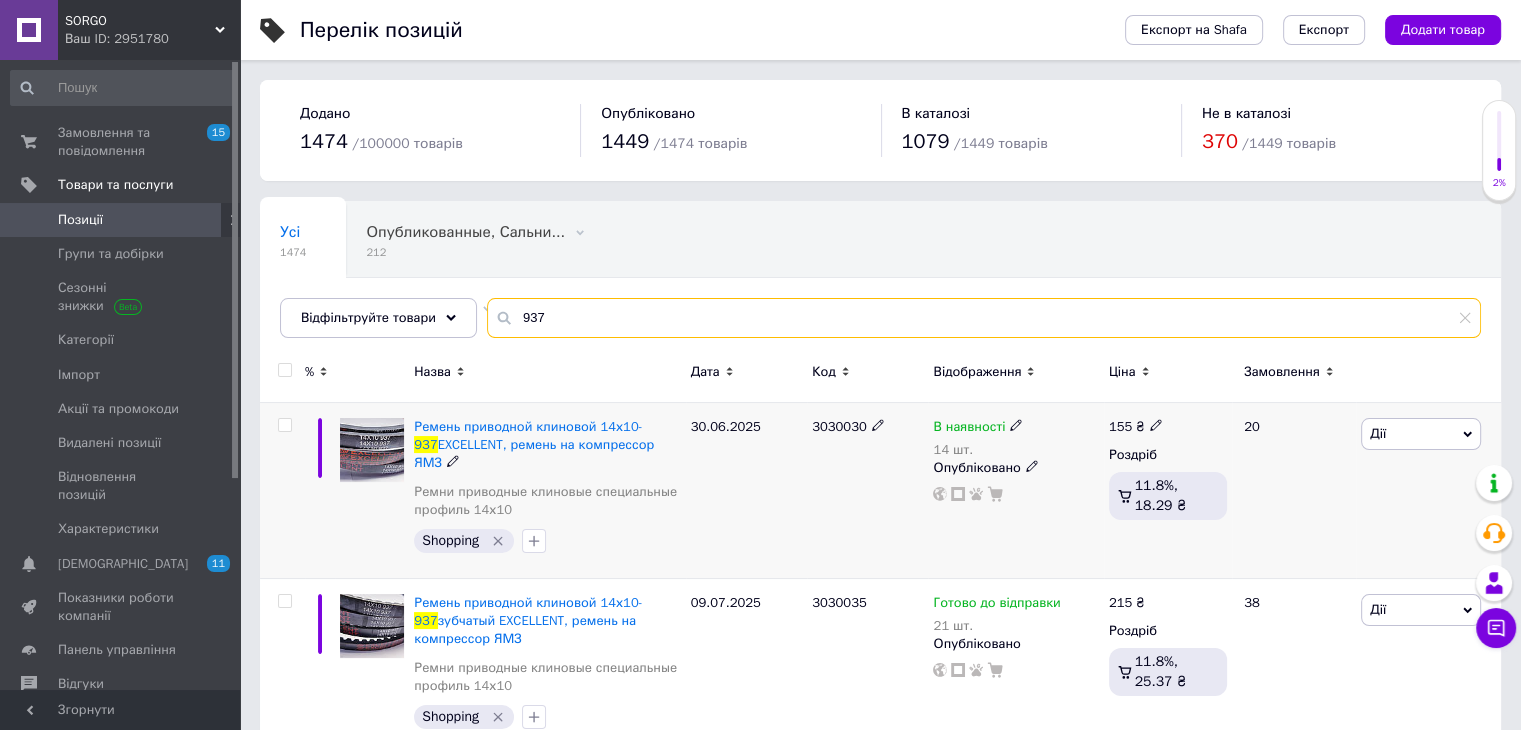 type on "937" 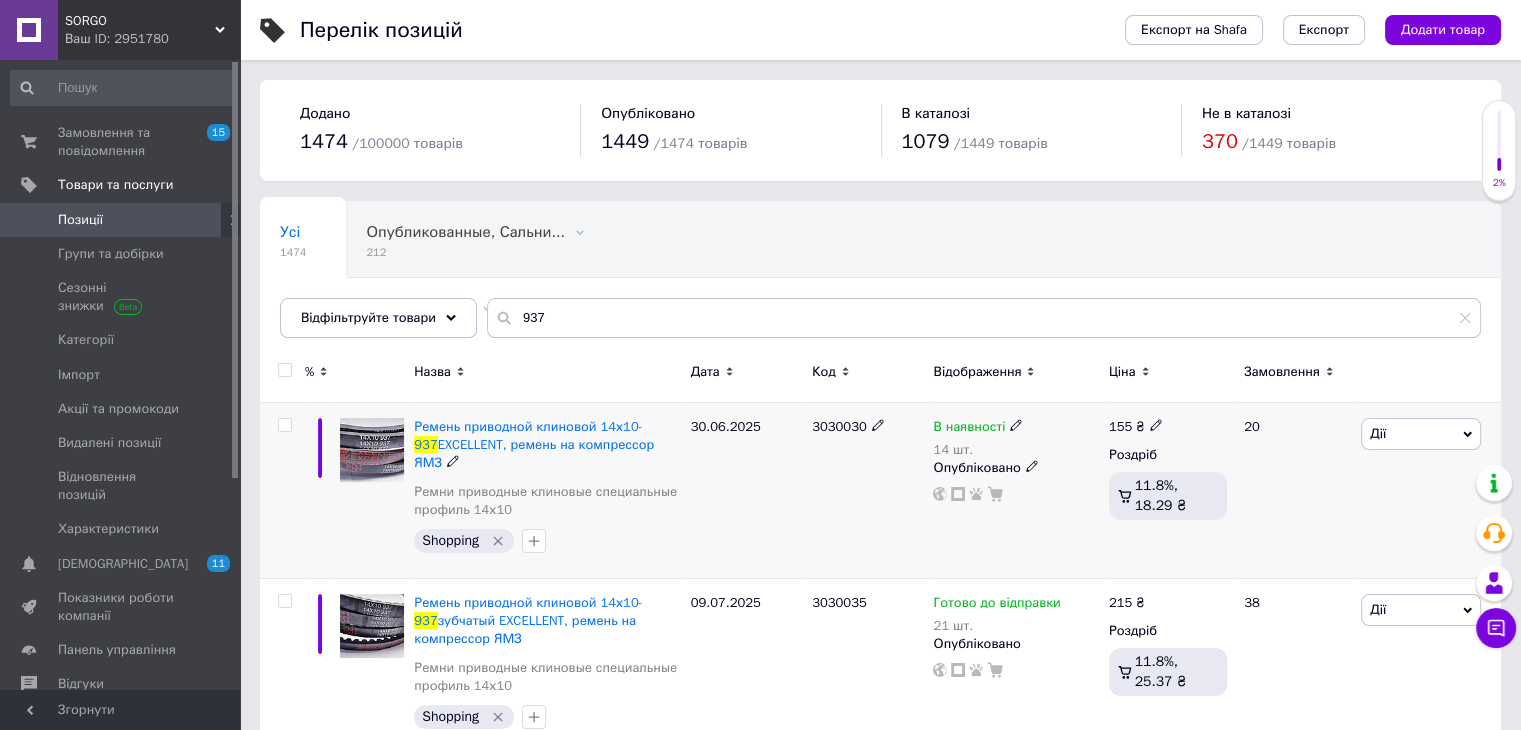 drag, startPoint x: 1010, startPoint y: 422, endPoint x: 1020, endPoint y: 419, distance: 10.440307 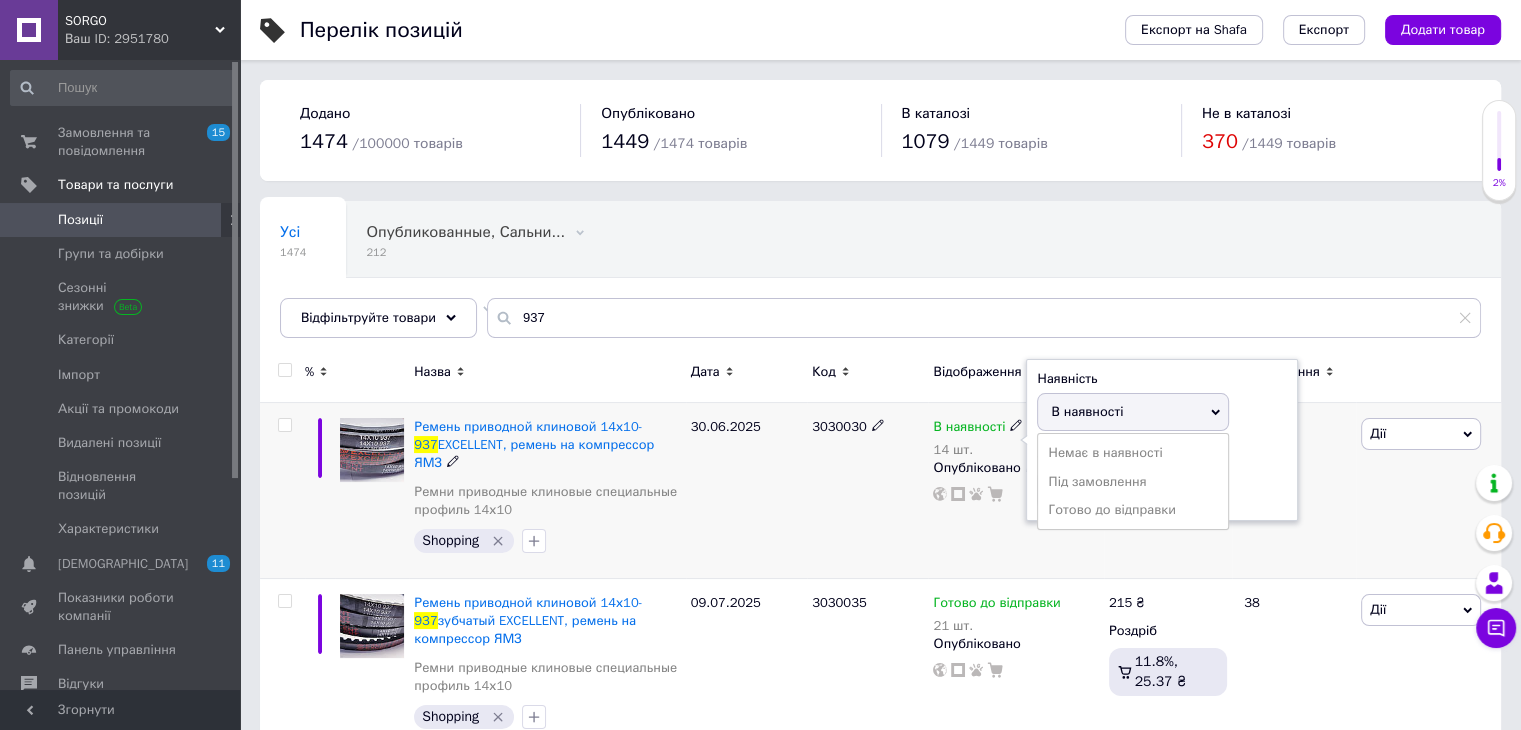 drag, startPoint x: 1073, startPoint y: 409, endPoint x: 1078, endPoint y: 481, distance: 72.1734 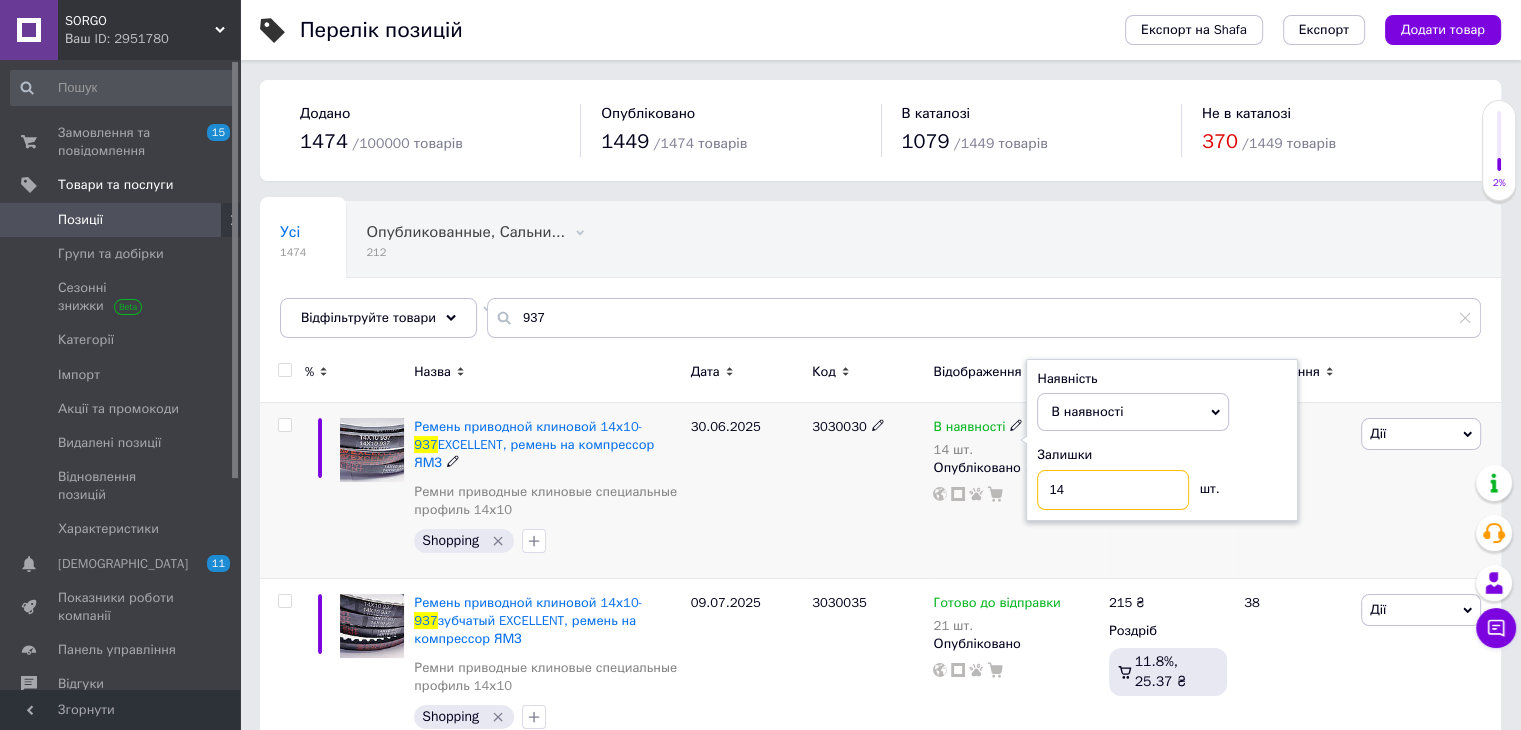 click on "14" at bounding box center [1113, 490] 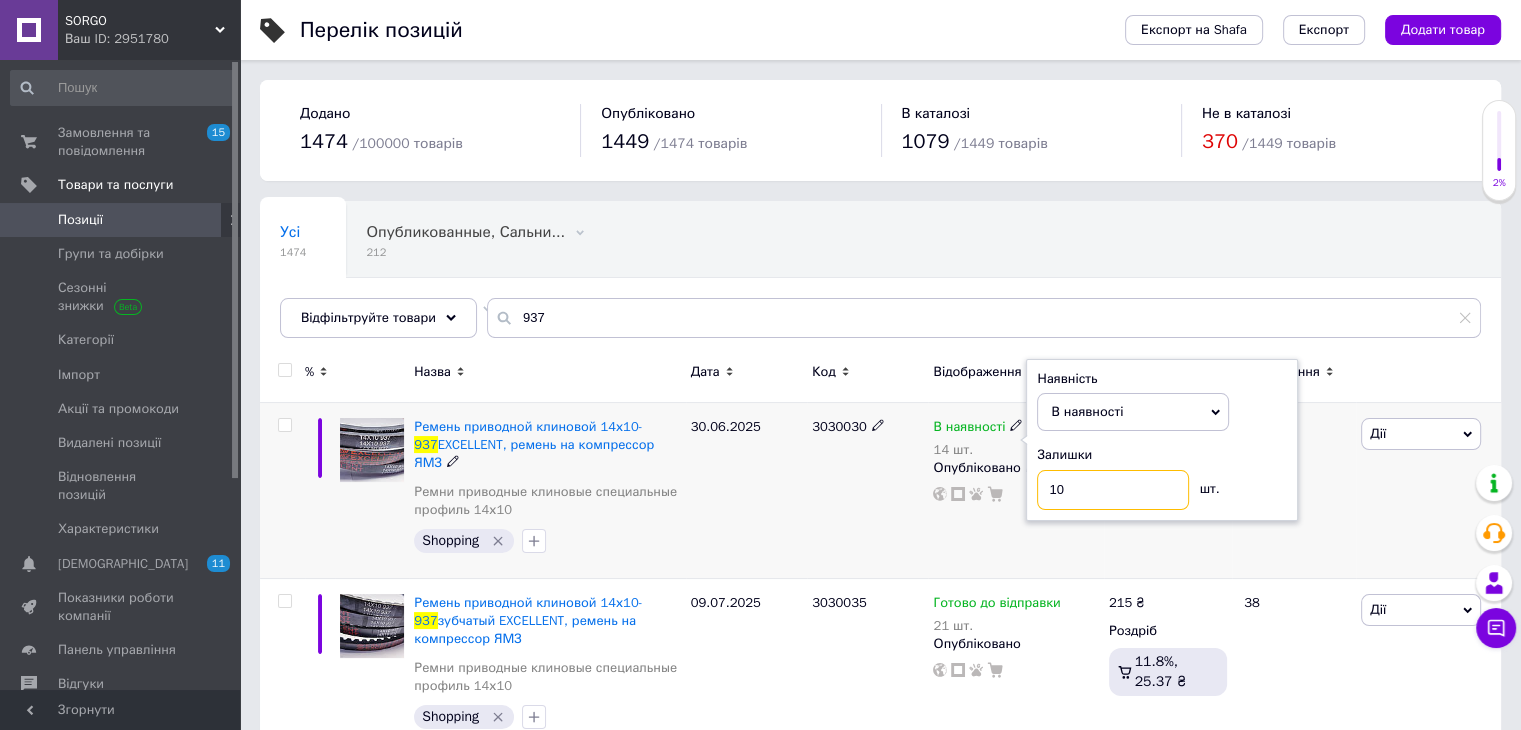 type on "10" 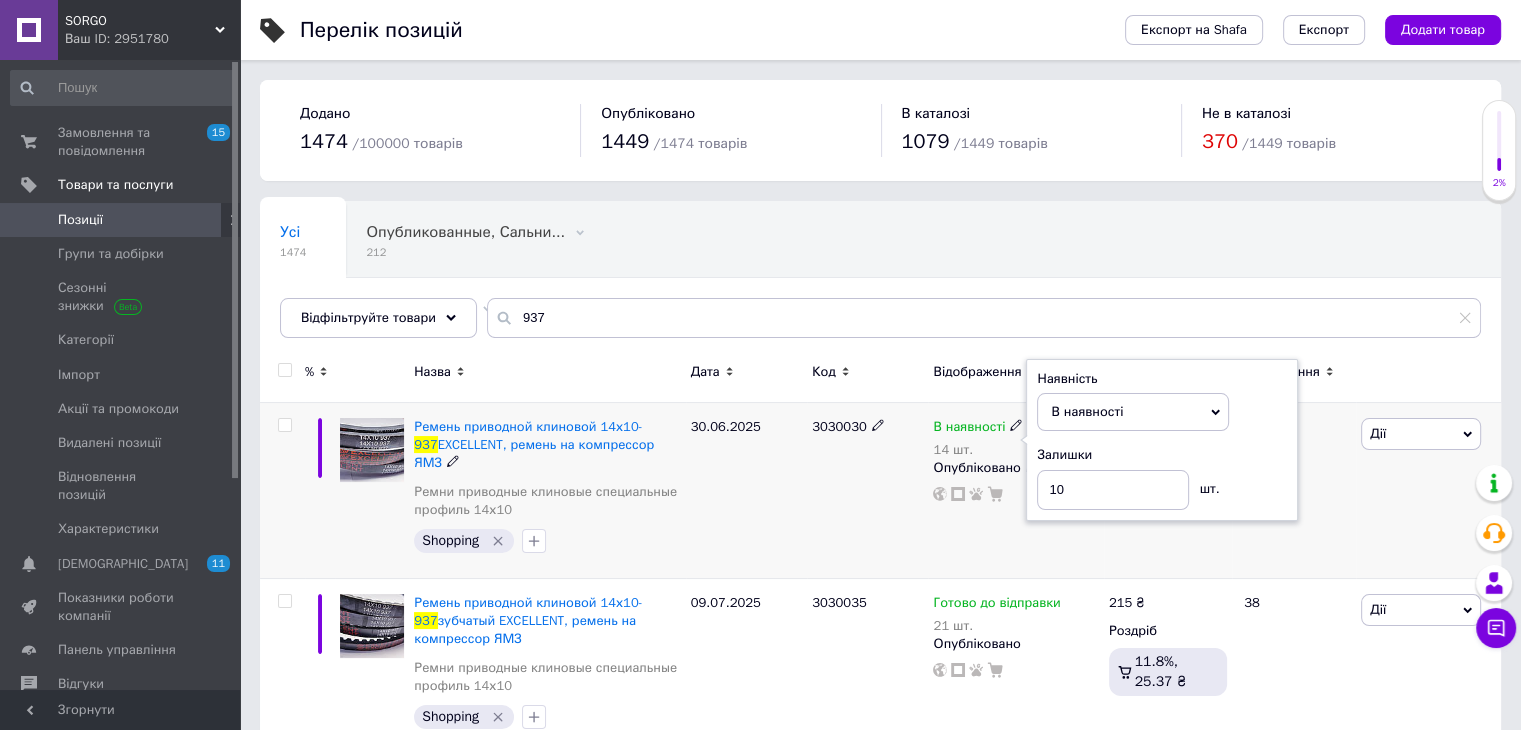 click on "3030030" at bounding box center [867, 491] 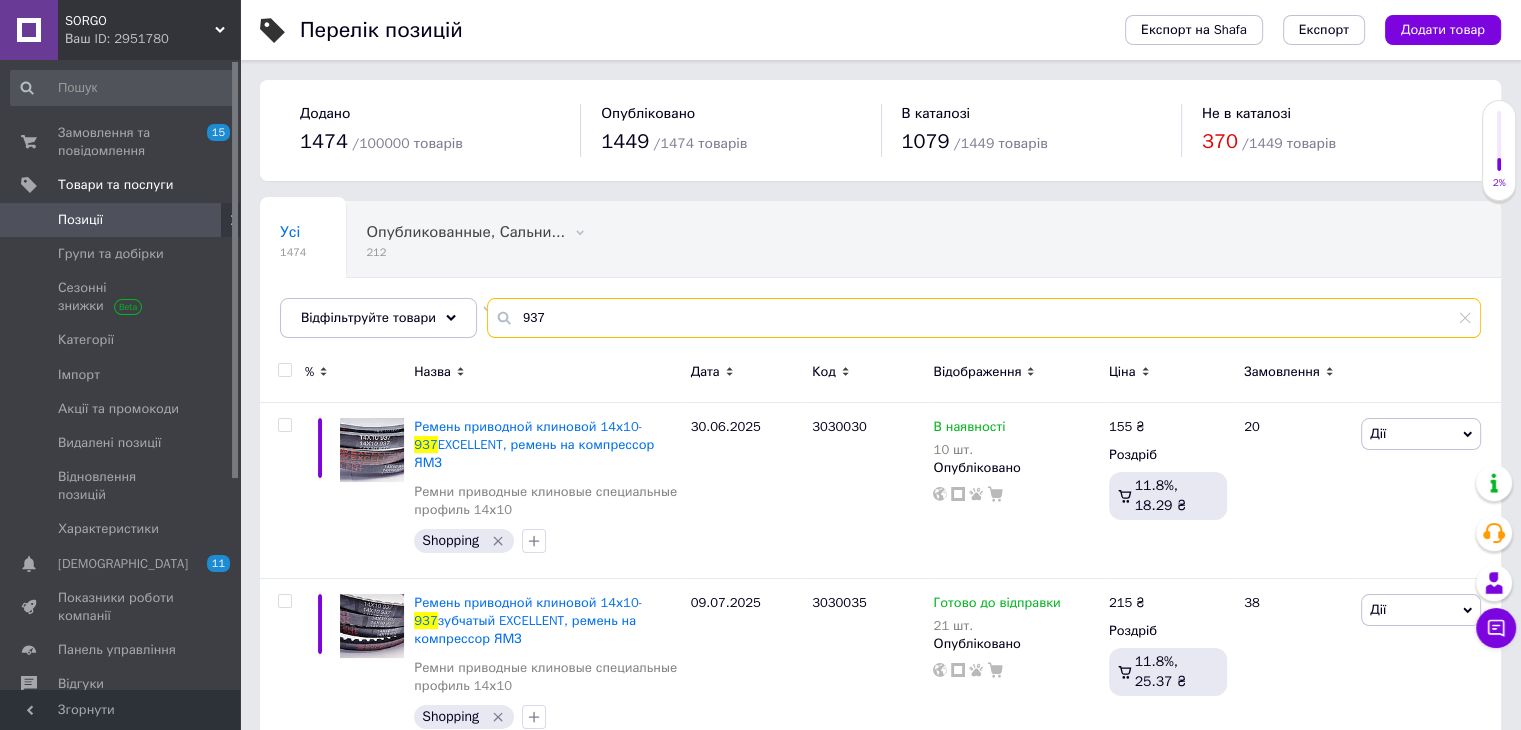 click on "937" at bounding box center [984, 318] 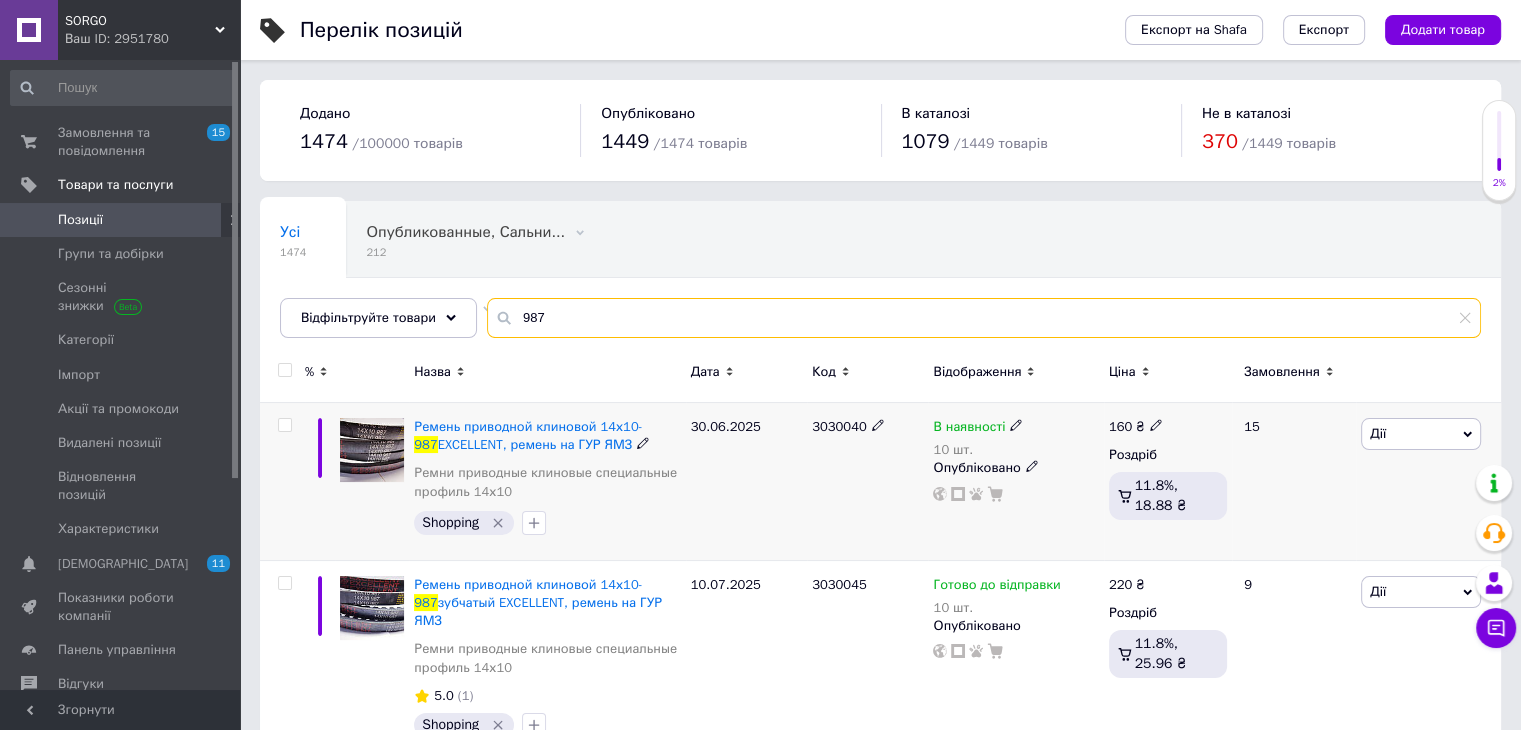 type on "987" 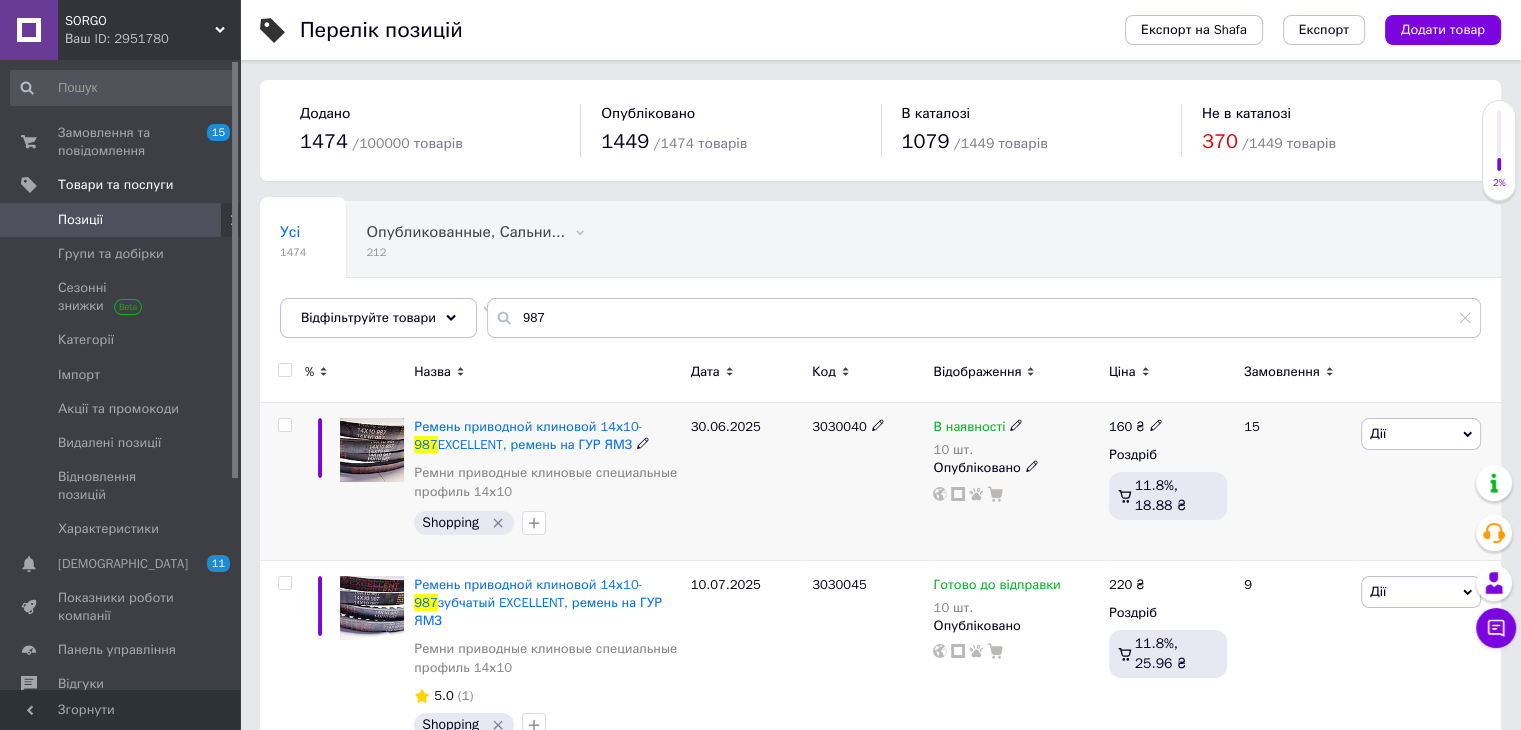 drag, startPoint x: 1009, startPoint y: 421, endPoint x: 1020, endPoint y: 418, distance: 11.401754 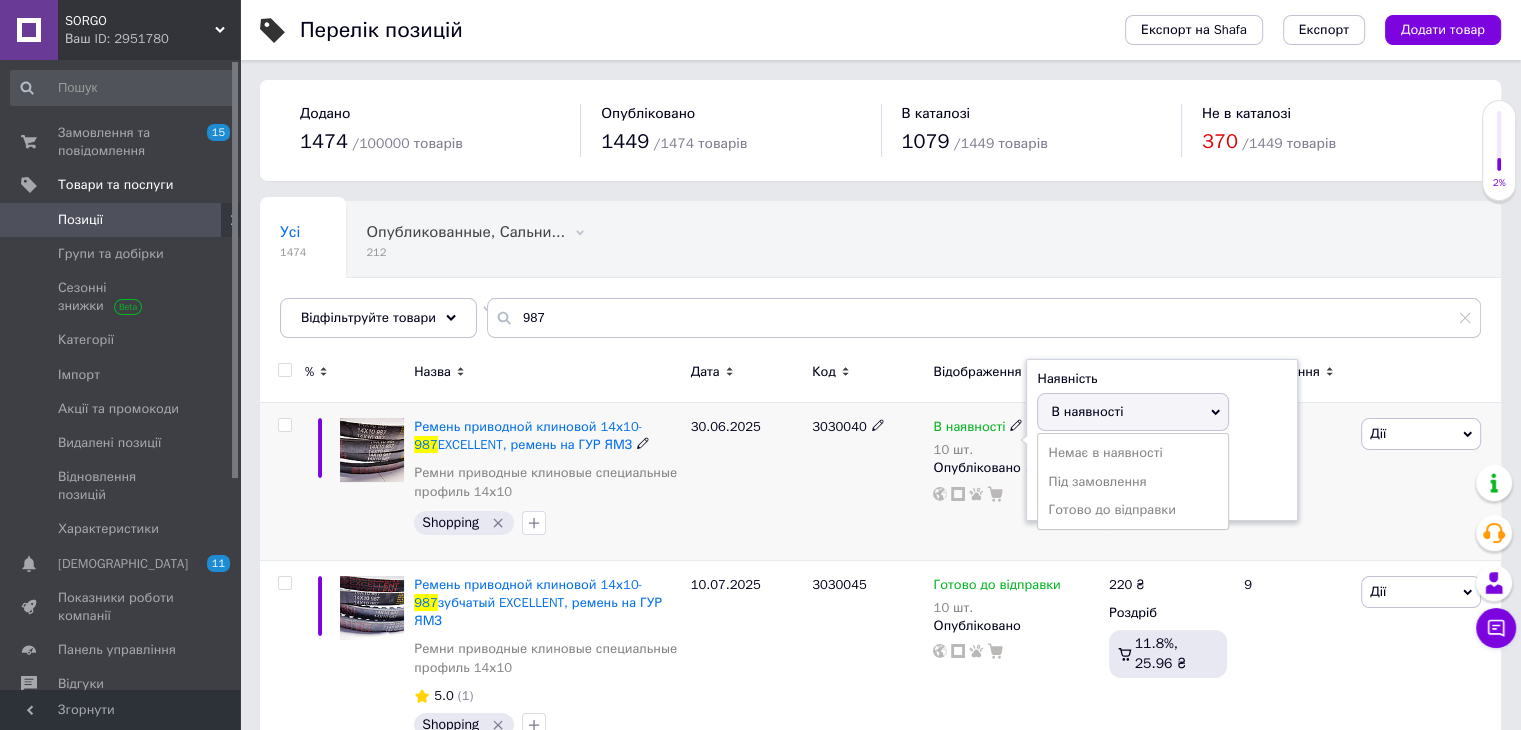 drag, startPoint x: 1068, startPoint y: 416, endPoint x: 1078, endPoint y: 453, distance: 38.327538 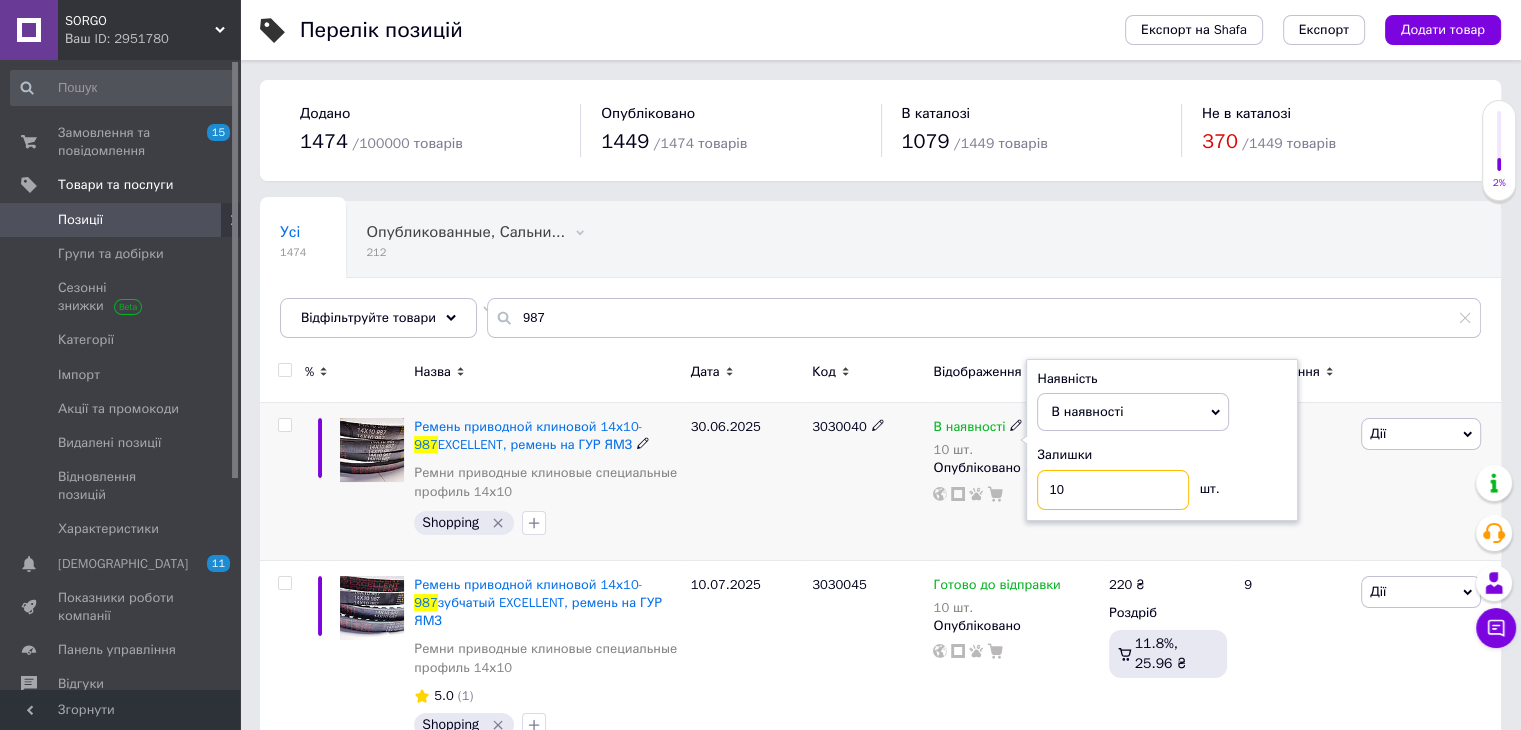 click on "10" at bounding box center (1113, 490) 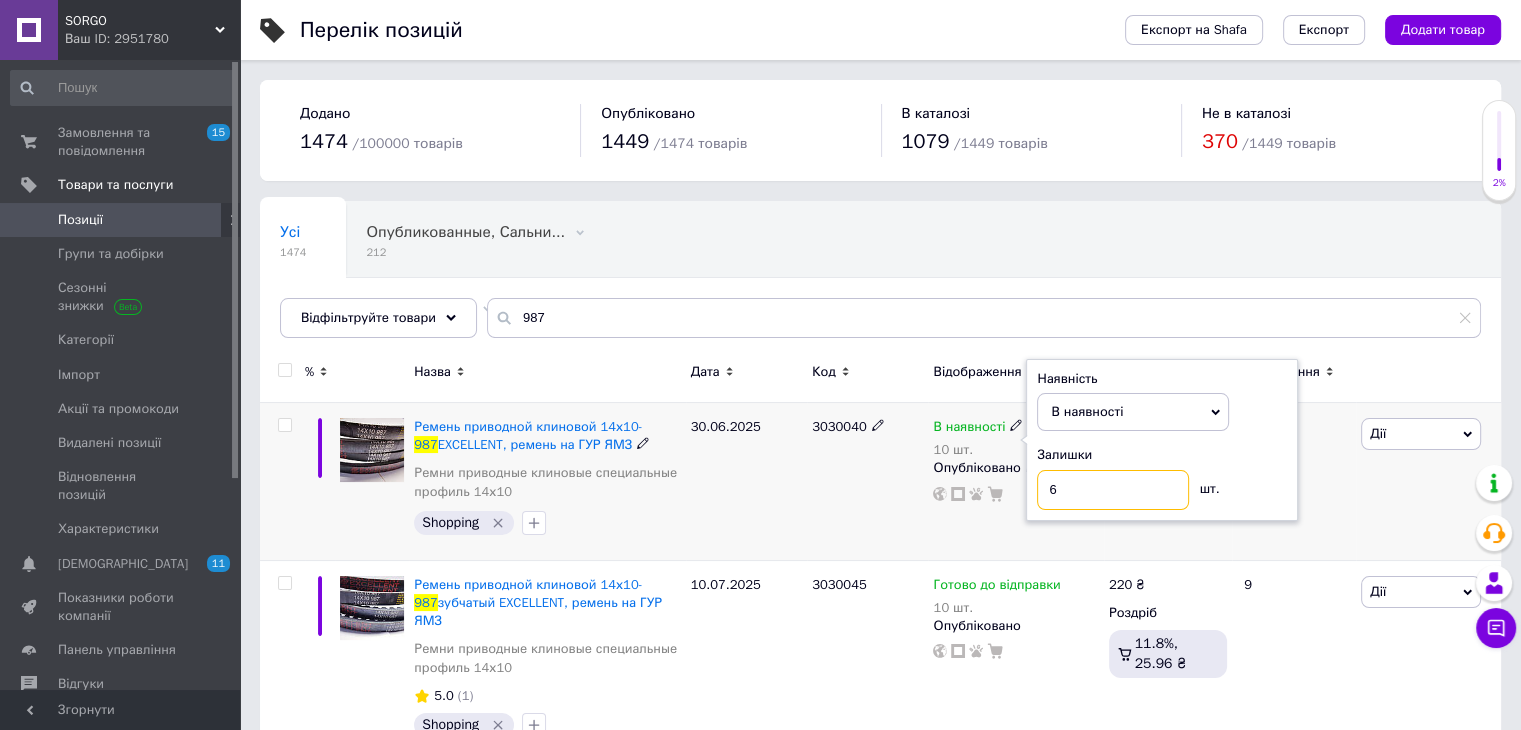 type on "6" 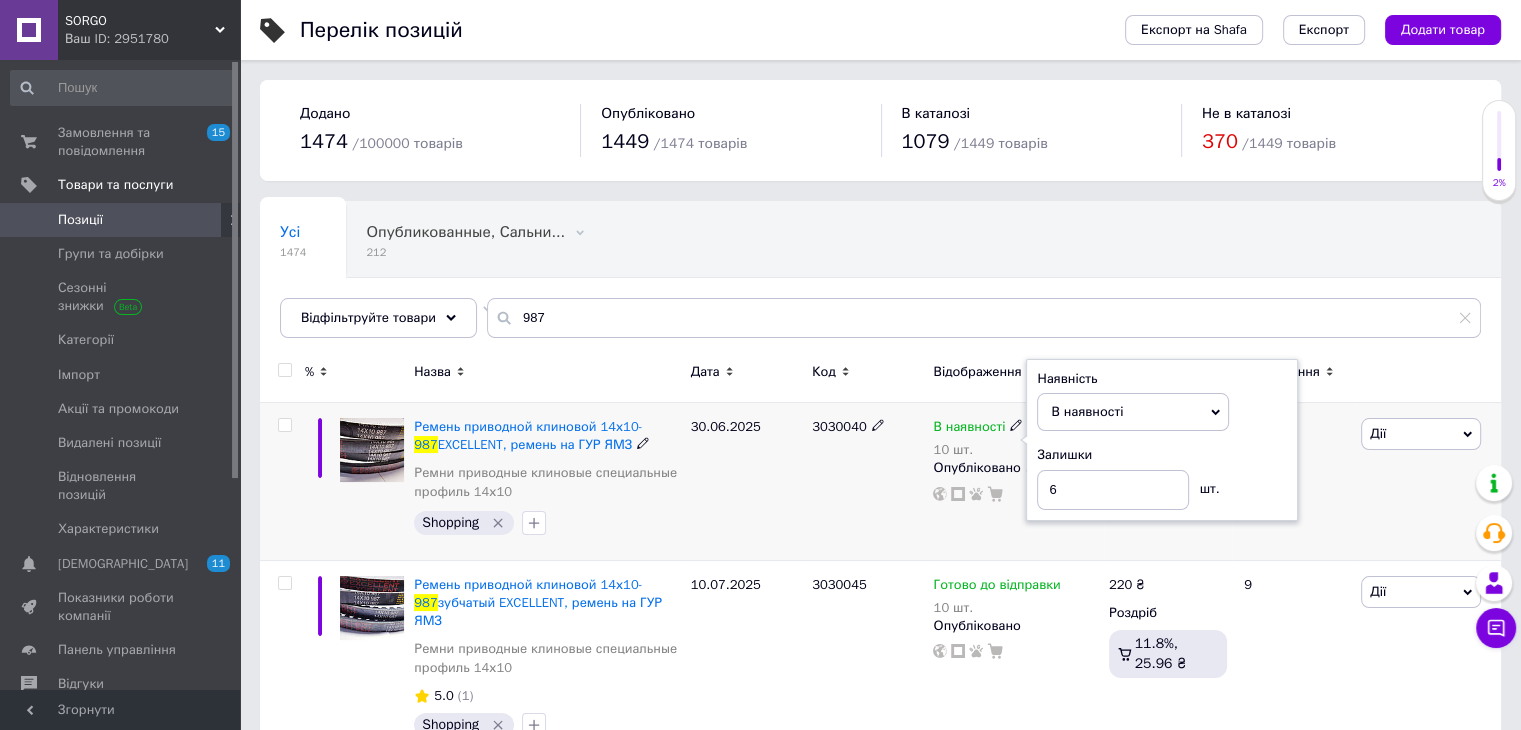 click on "30.06.2025" at bounding box center [746, 482] 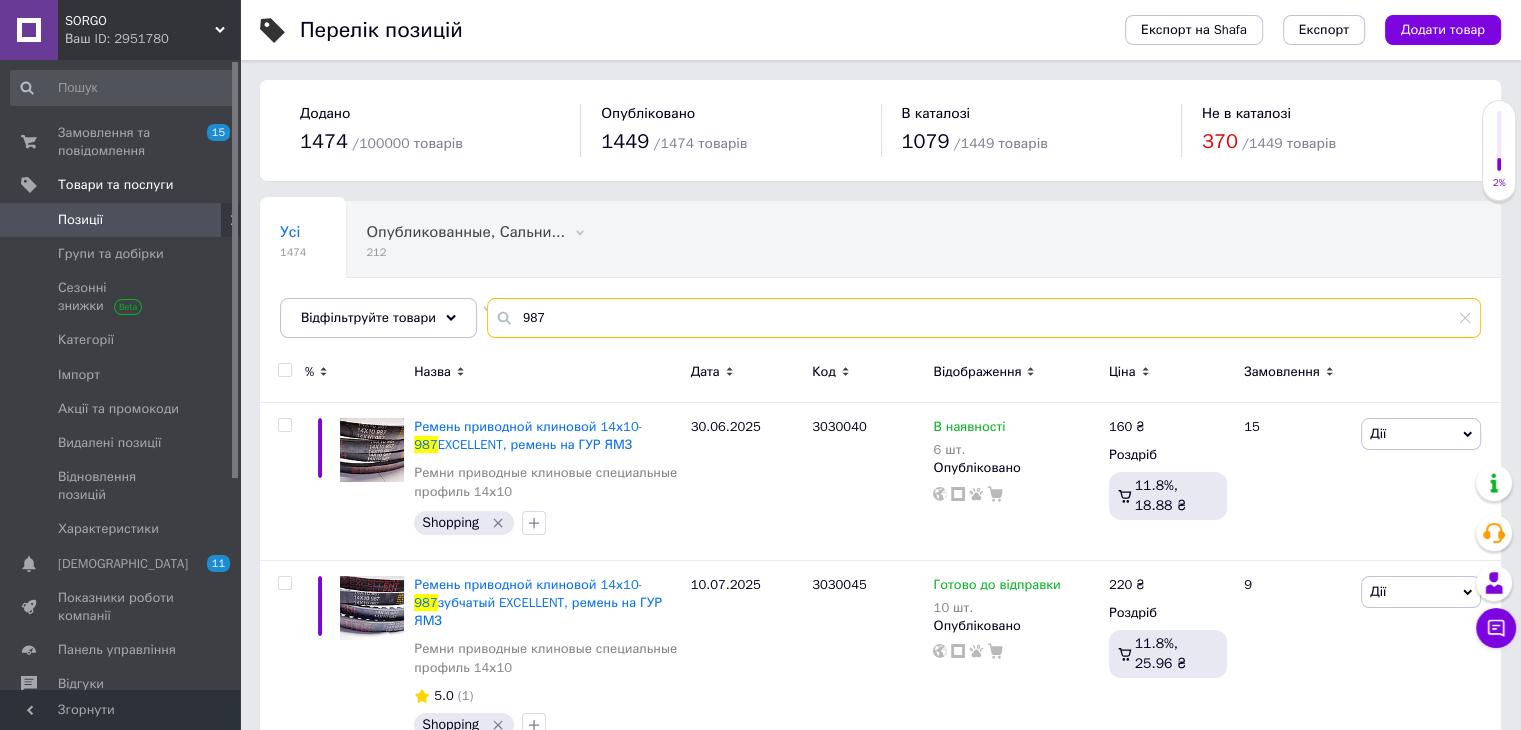 click on "987" at bounding box center [984, 318] 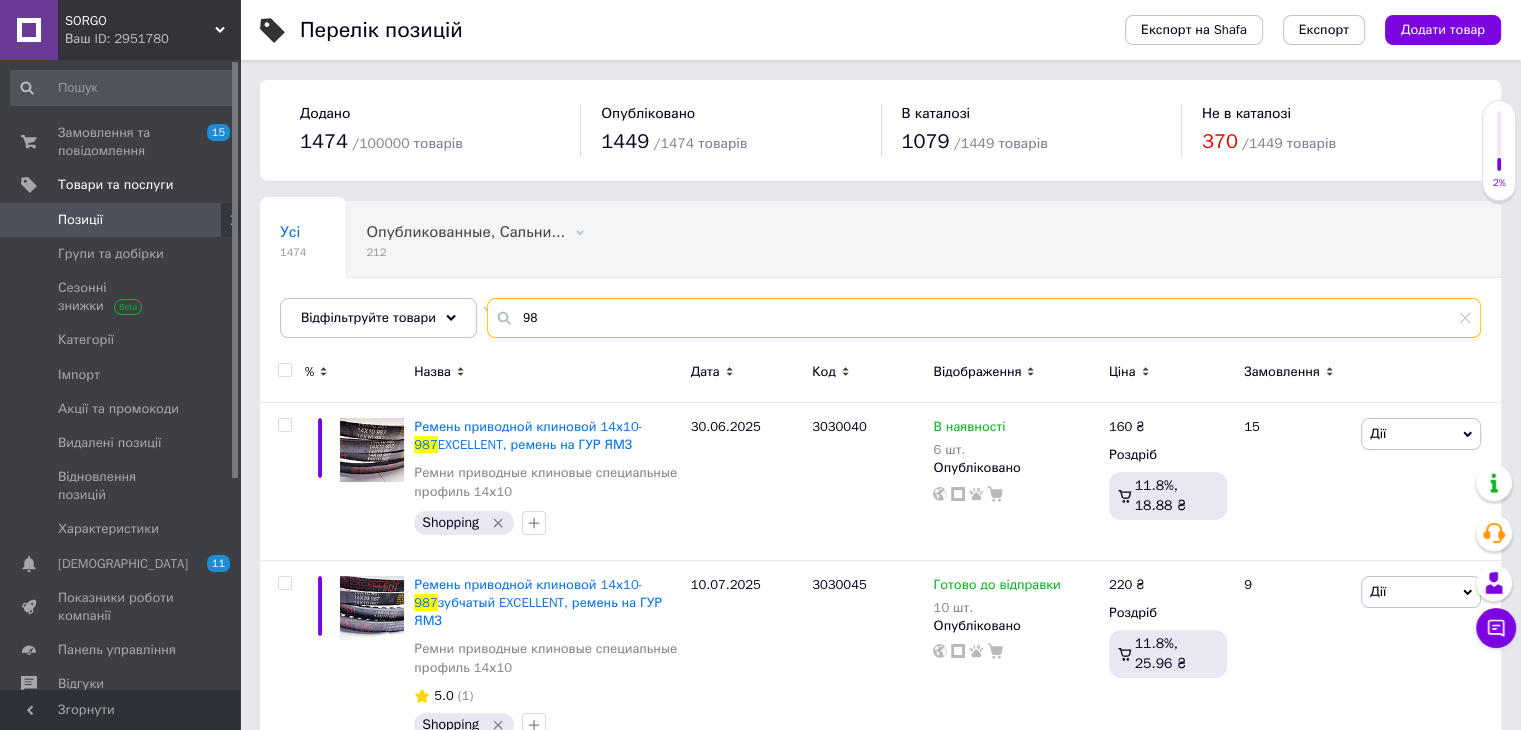 type on "9" 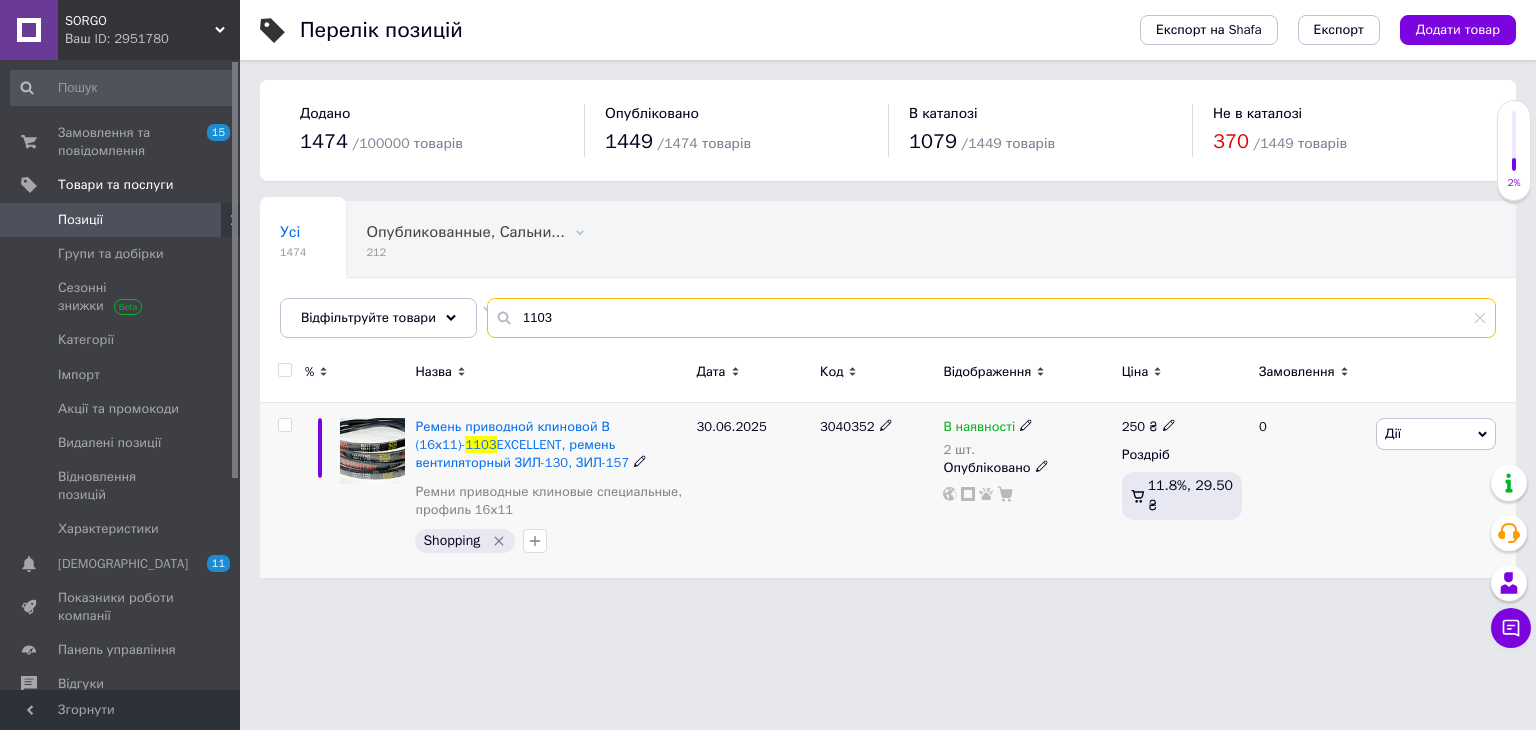 type on "1103" 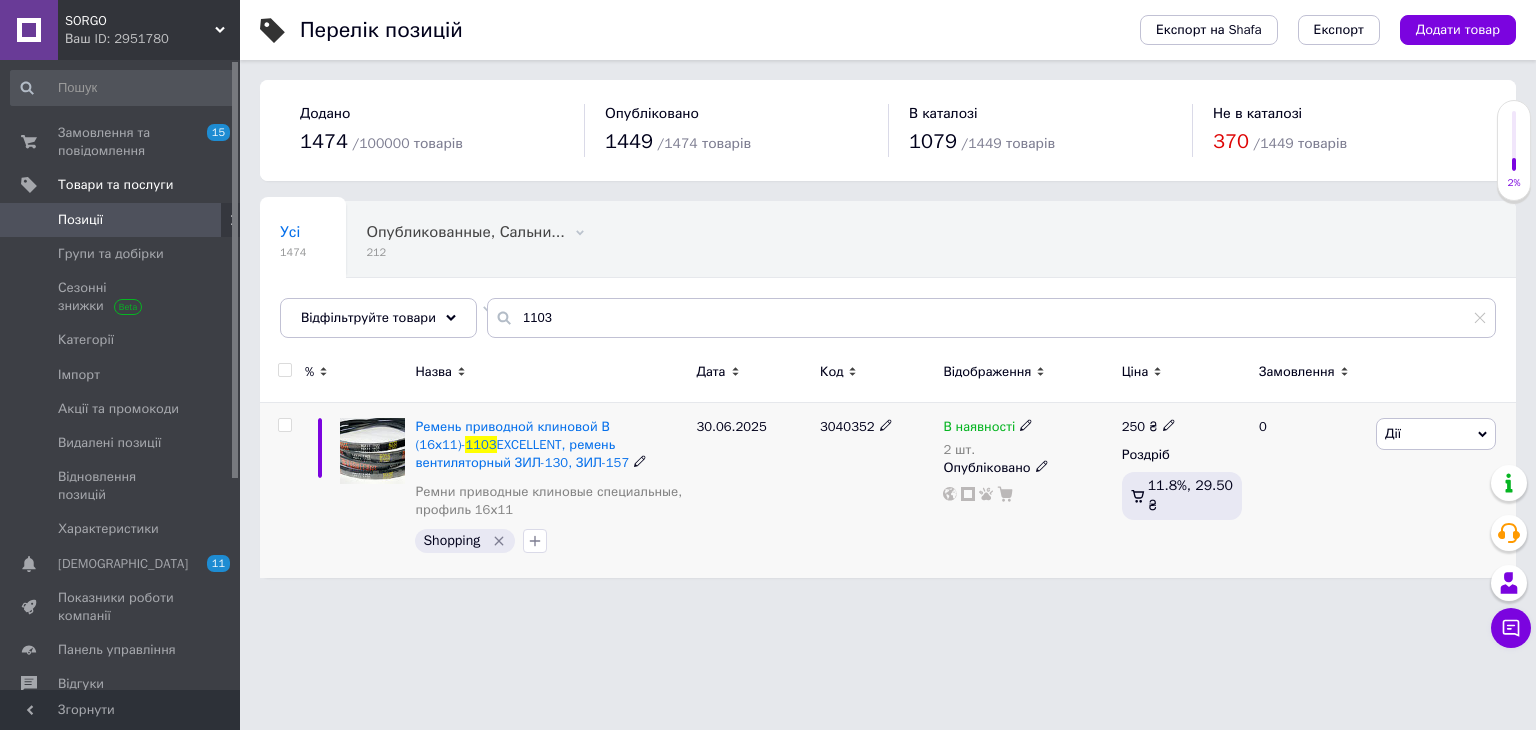 click 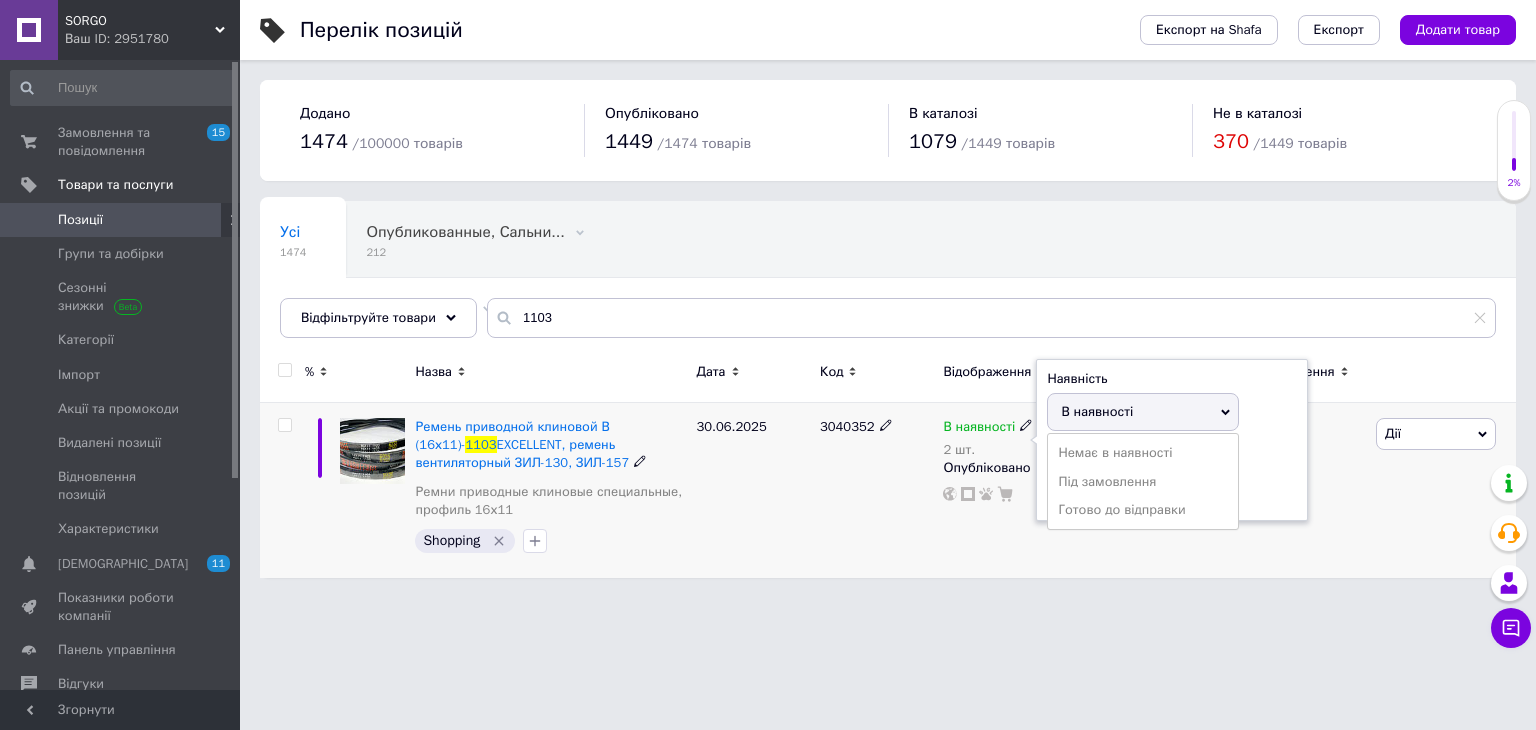drag, startPoint x: 1102, startPoint y: 450, endPoint x: 1108, endPoint y: 482, distance: 32.55764 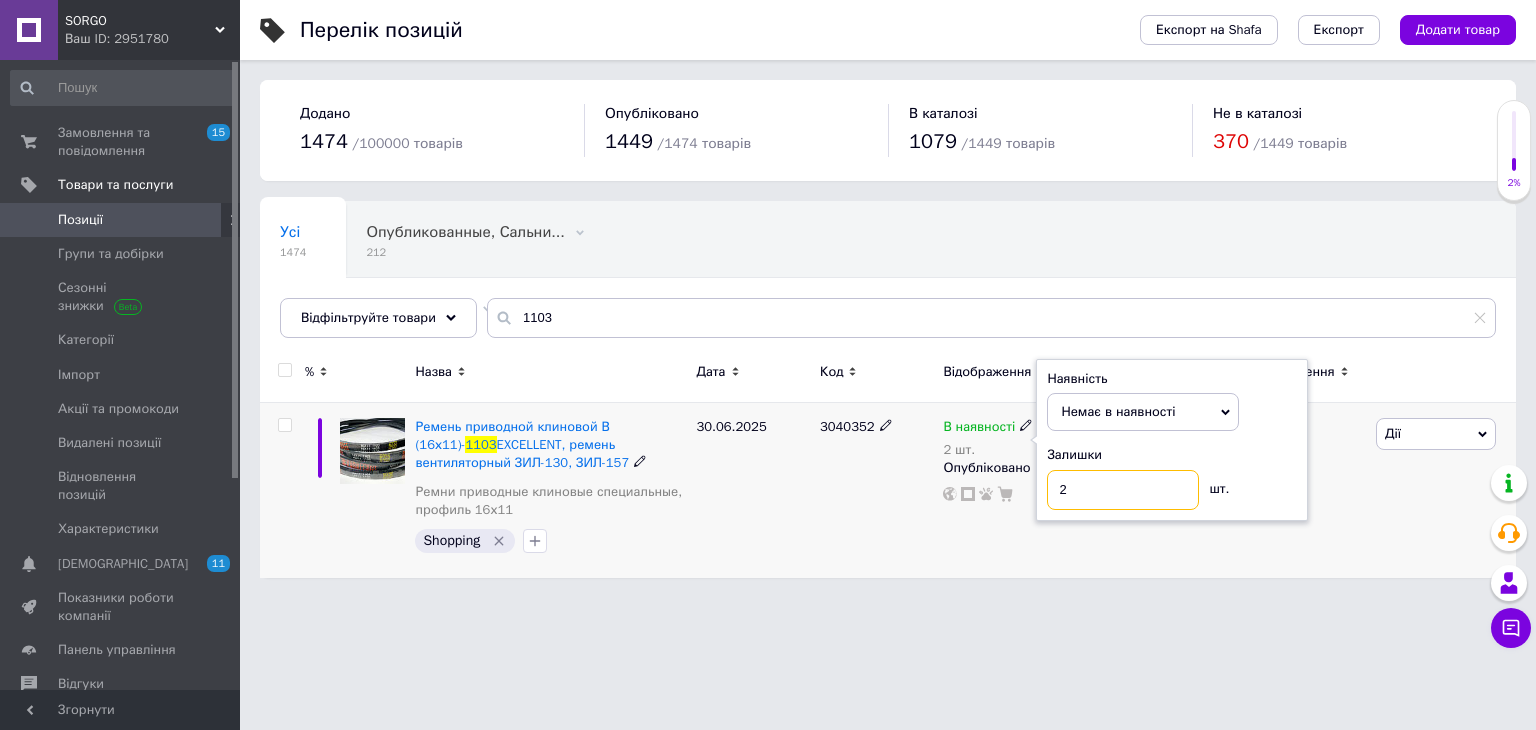 click on "2" at bounding box center (1123, 490) 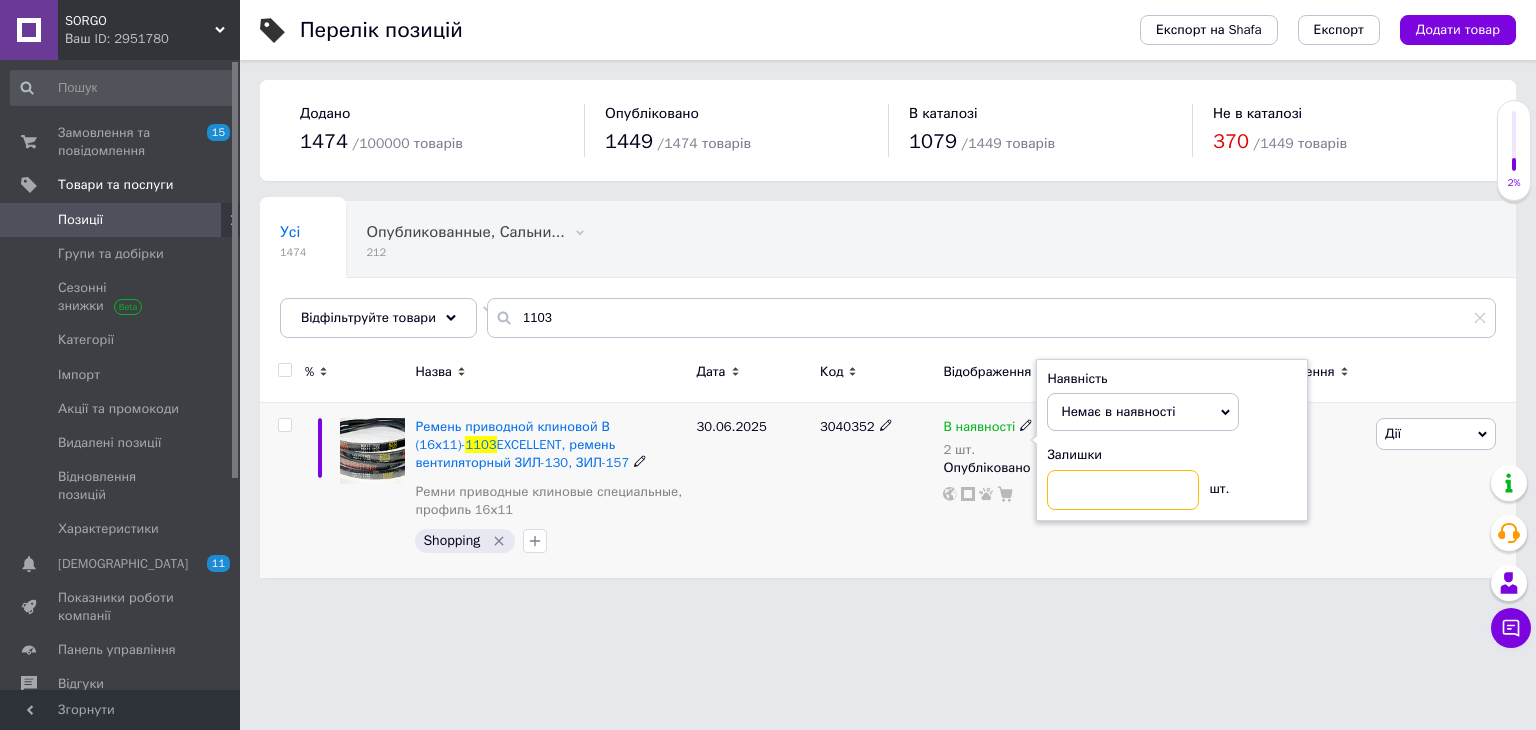 type 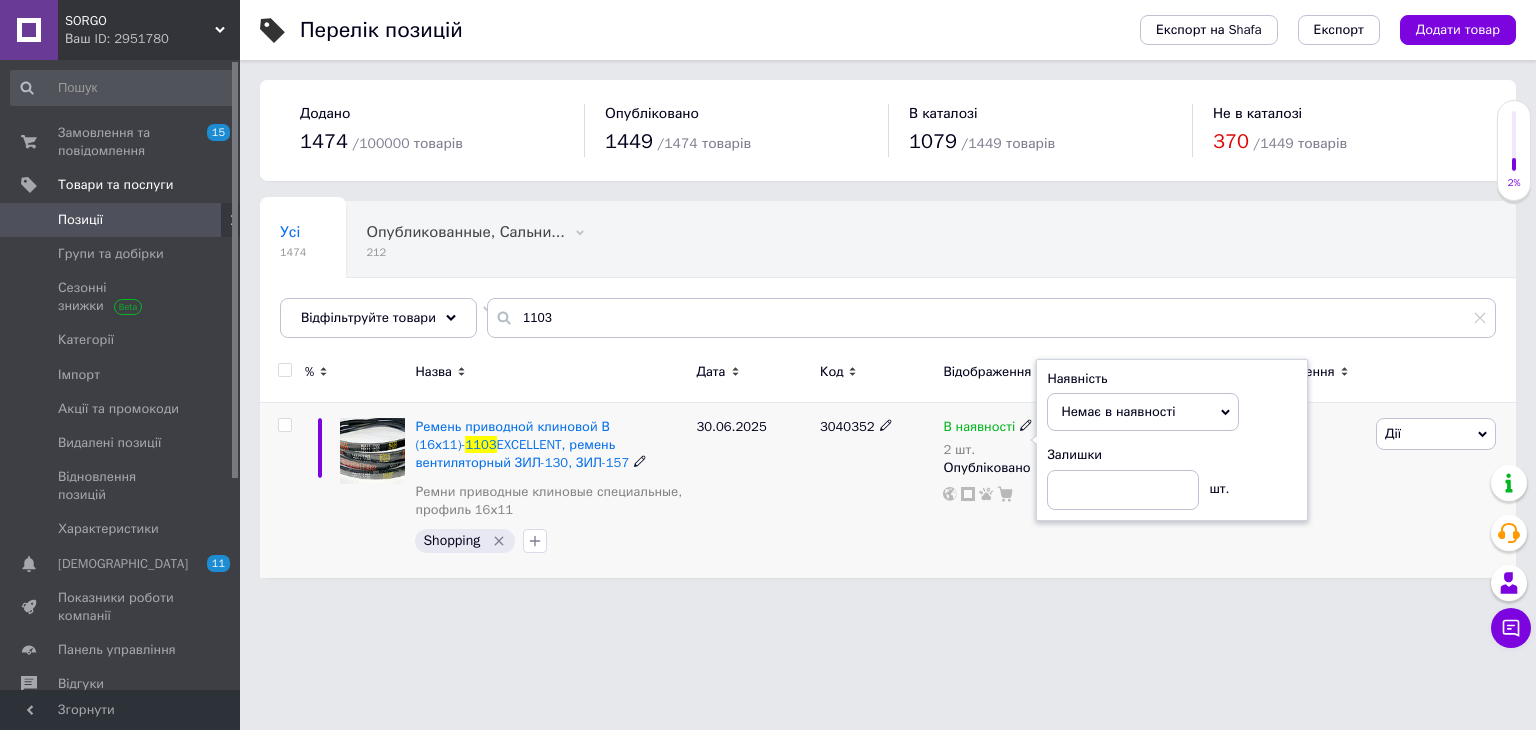 click on "3040352" at bounding box center (876, 490) 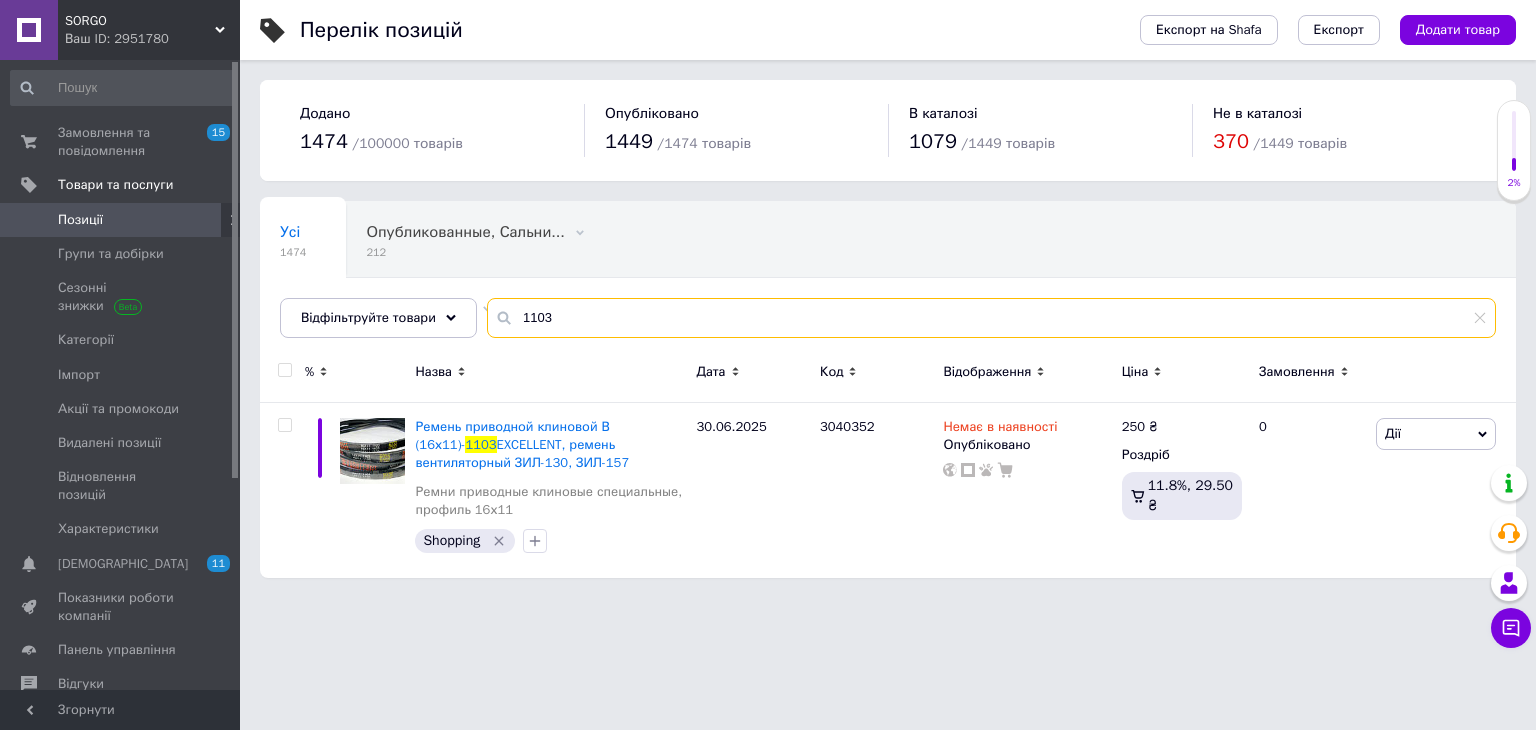 click on "1103" at bounding box center (991, 318) 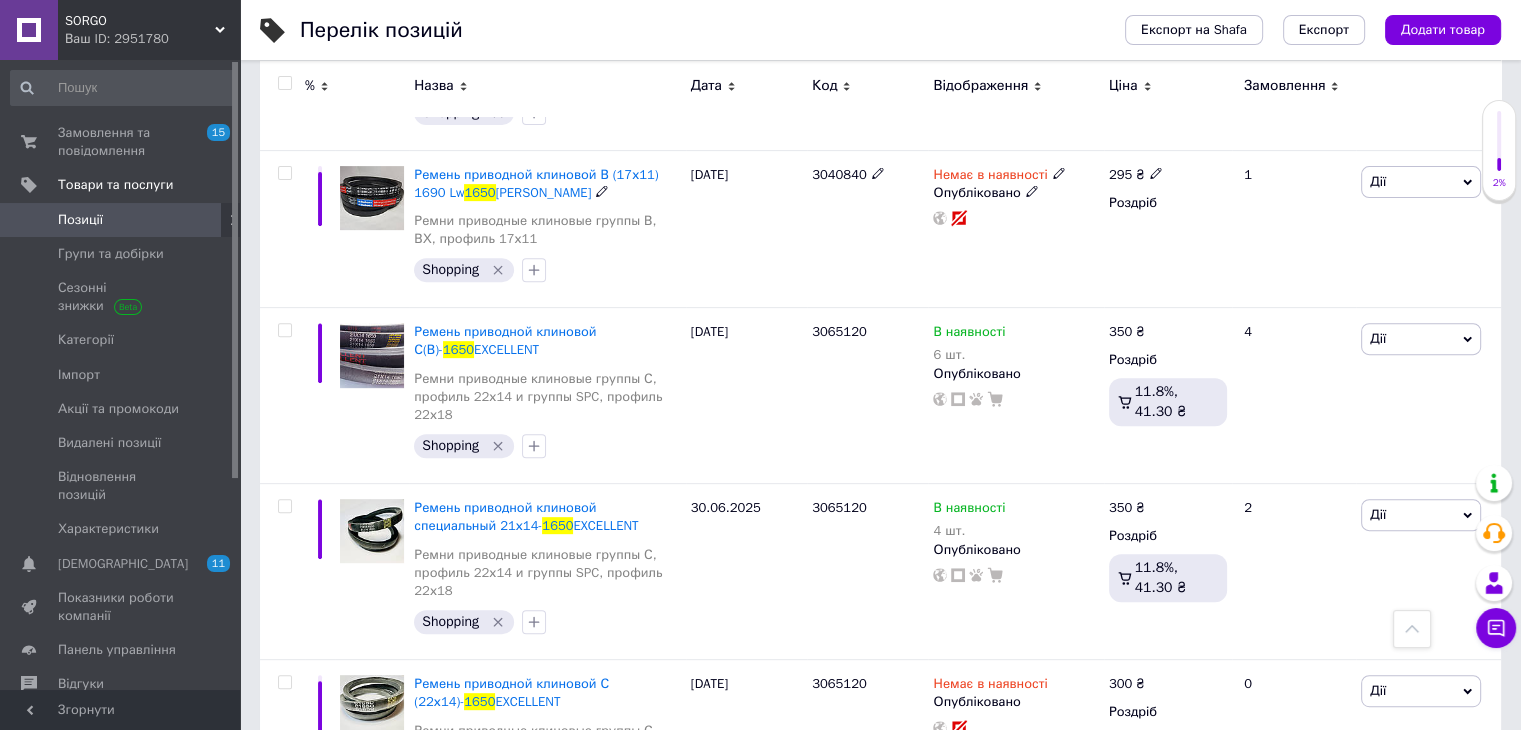scroll, scrollTop: 800, scrollLeft: 0, axis: vertical 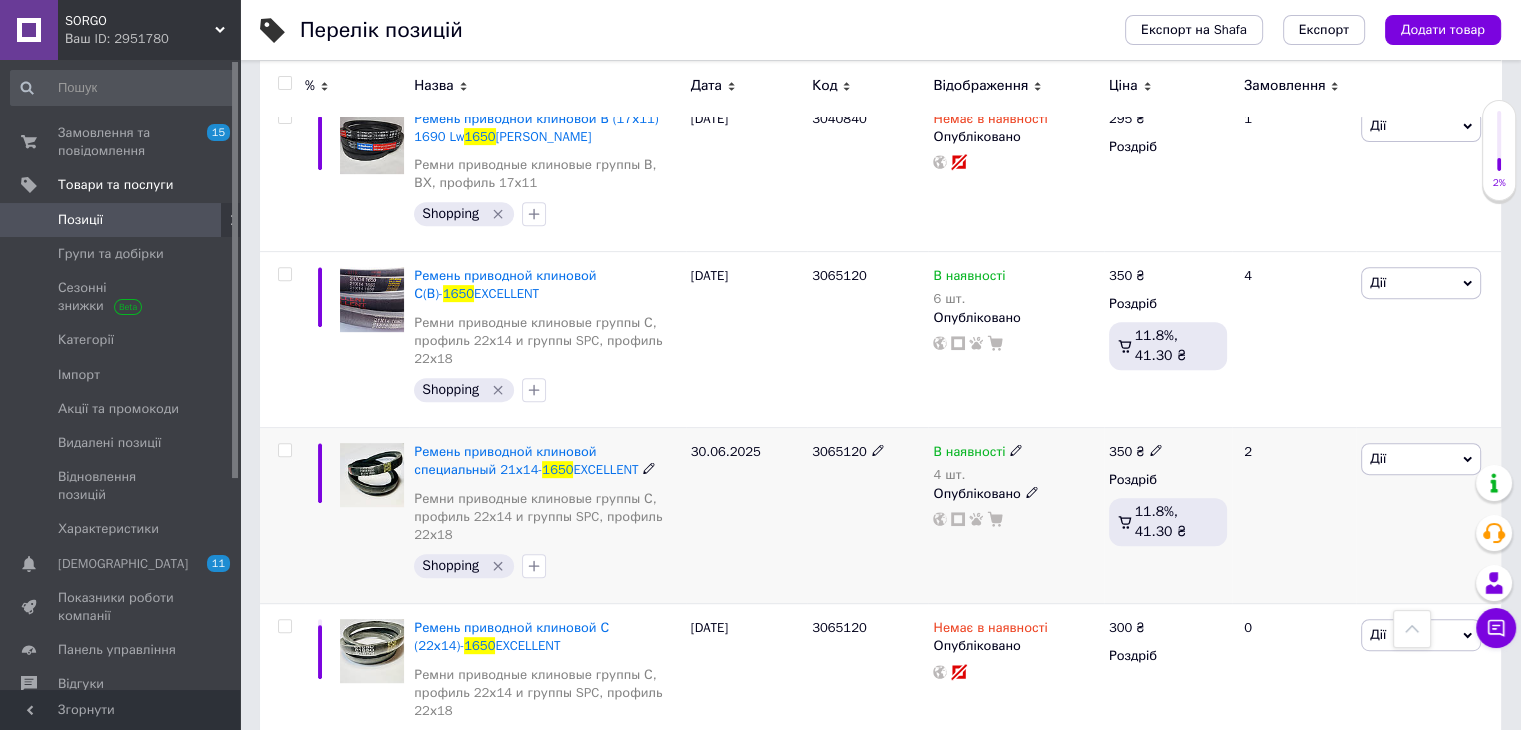 type on "1650" 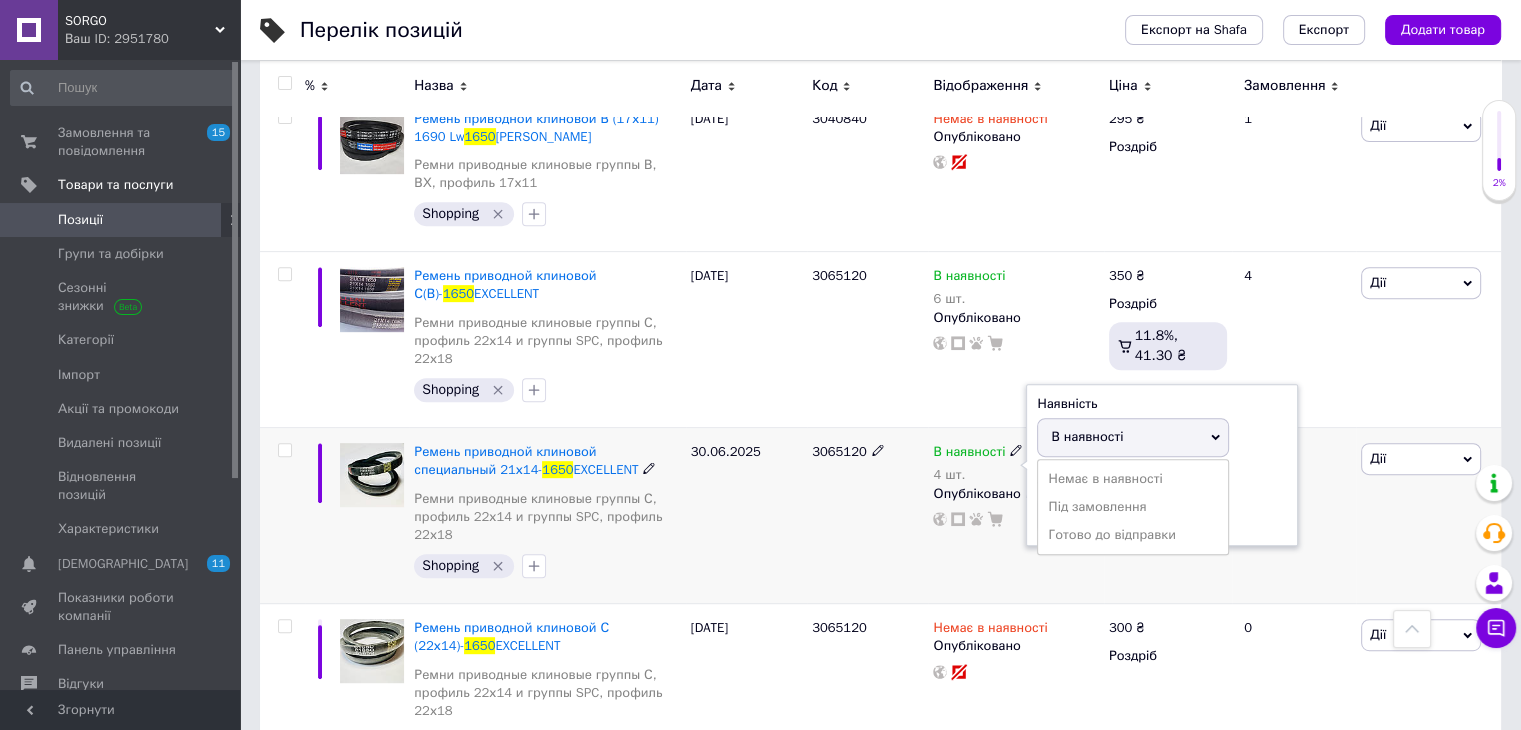 click on "В наявності" at bounding box center (1087, 436) 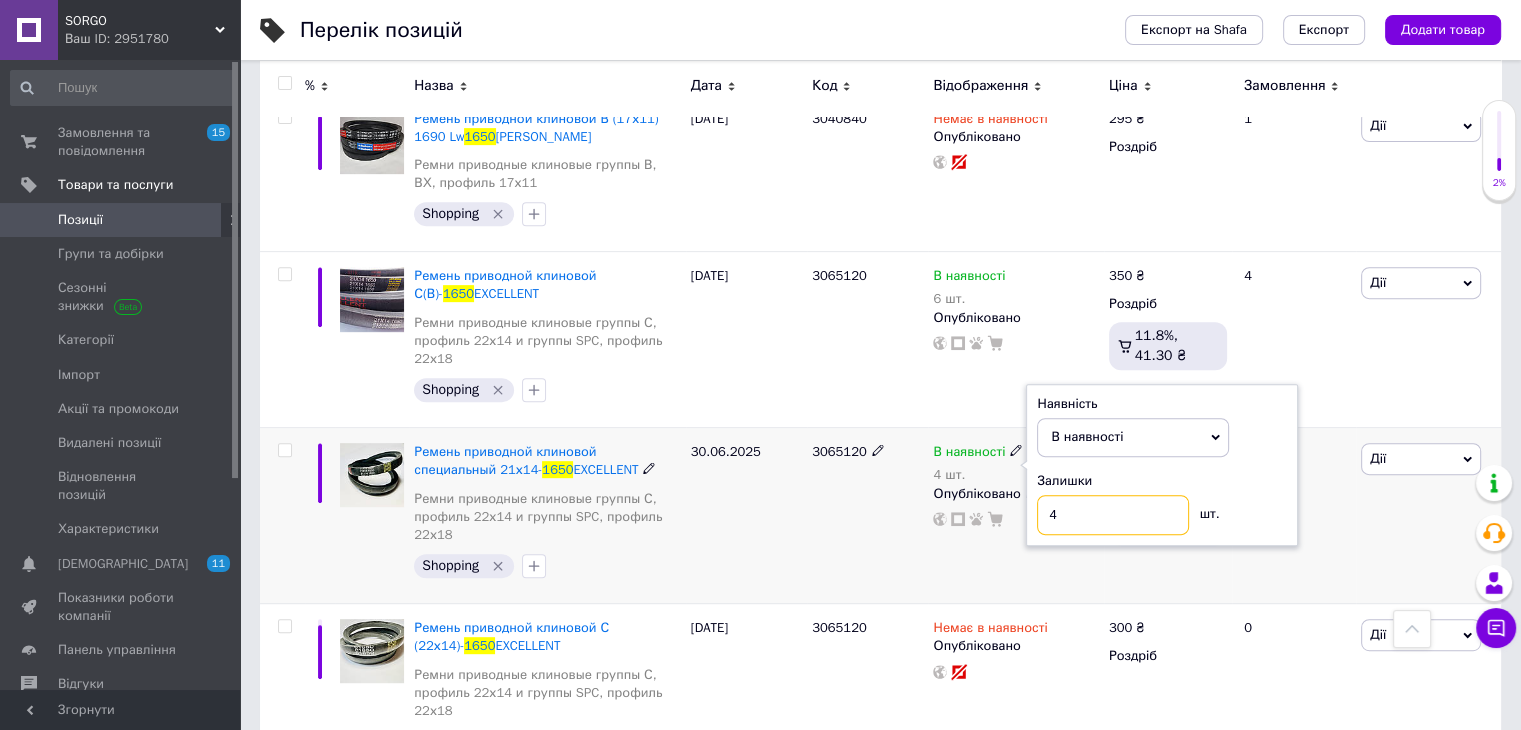 click on "4" at bounding box center (1113, 515) 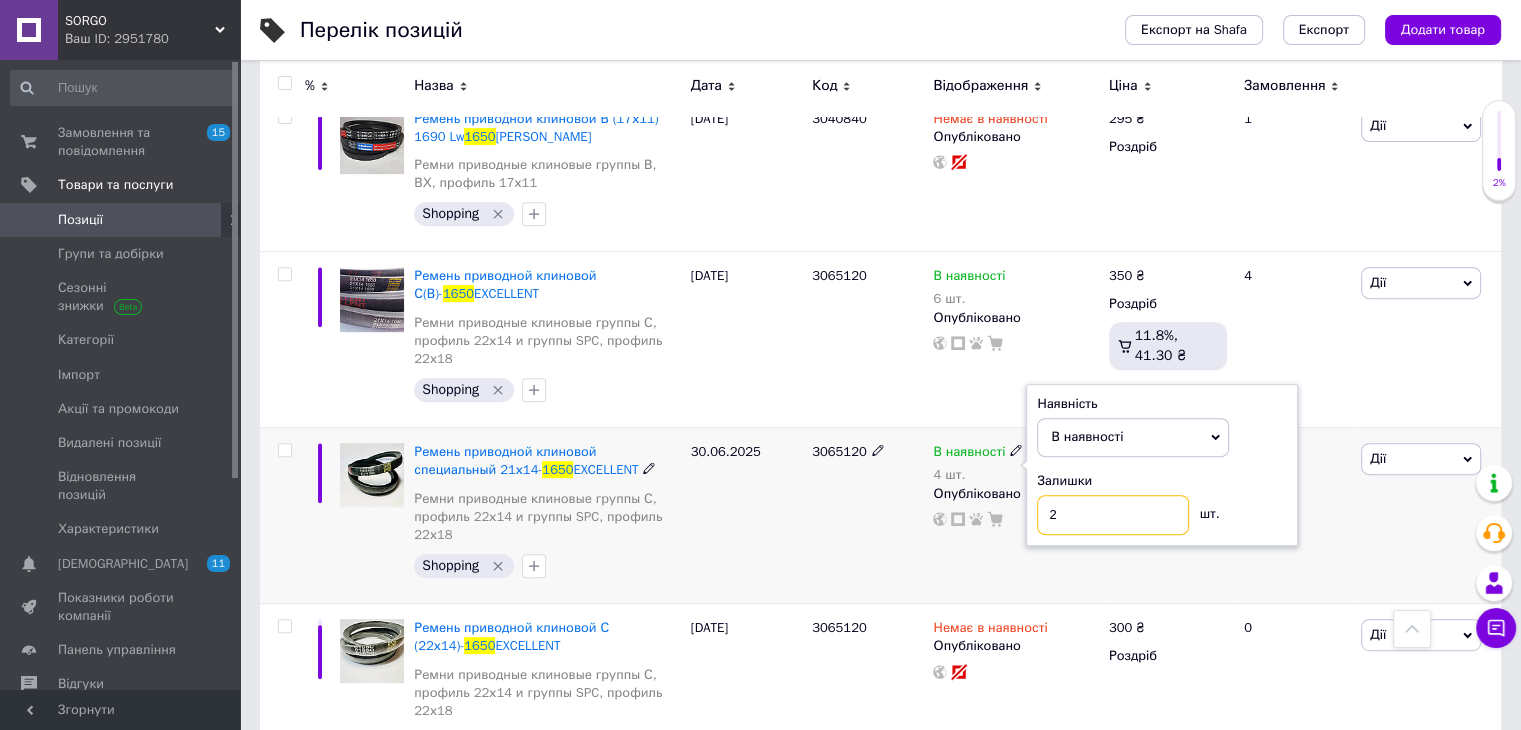 type on "2" 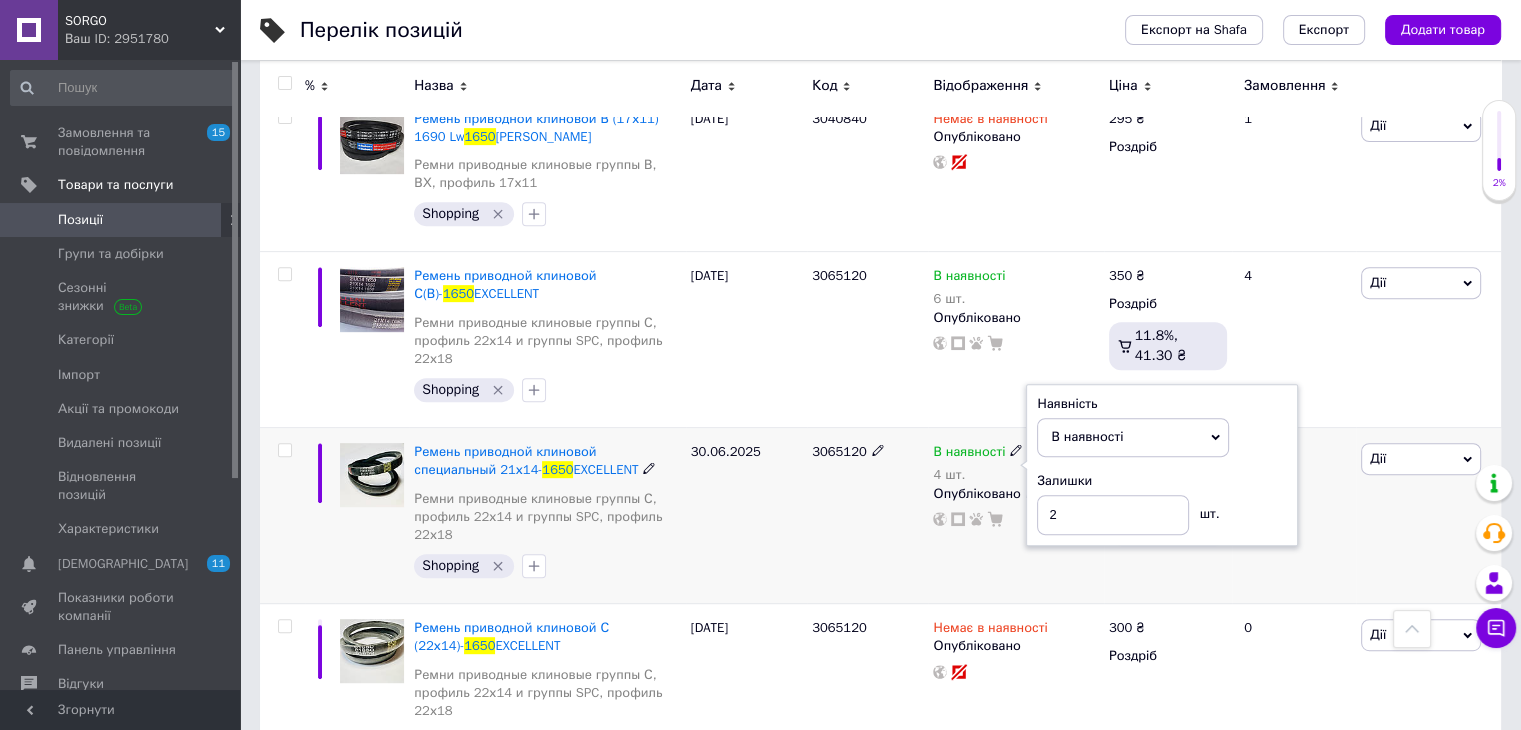 click on "3065120" at bounding box center (867, 516) 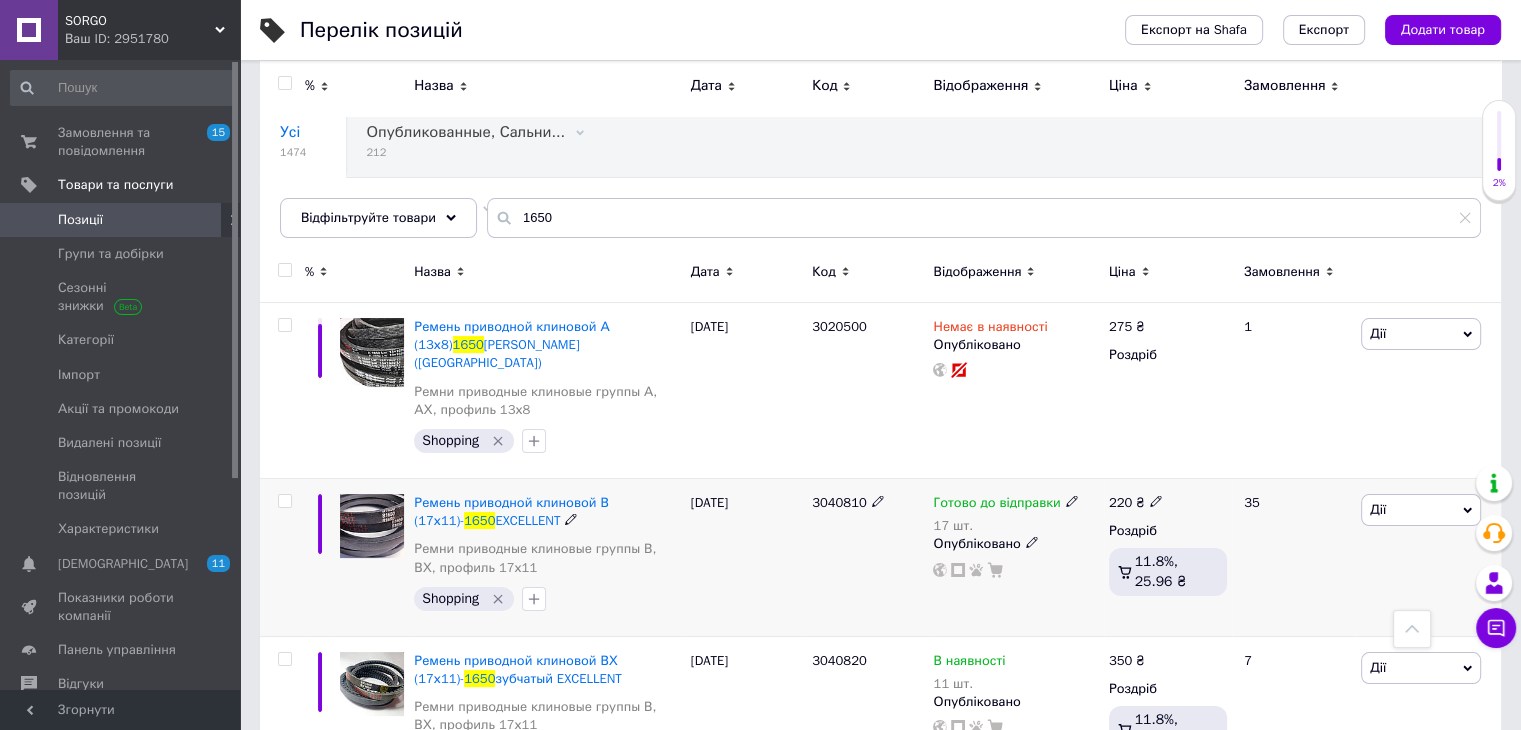 scroll, scrollTop: 100, scrollLeft: 0, axis: vertical 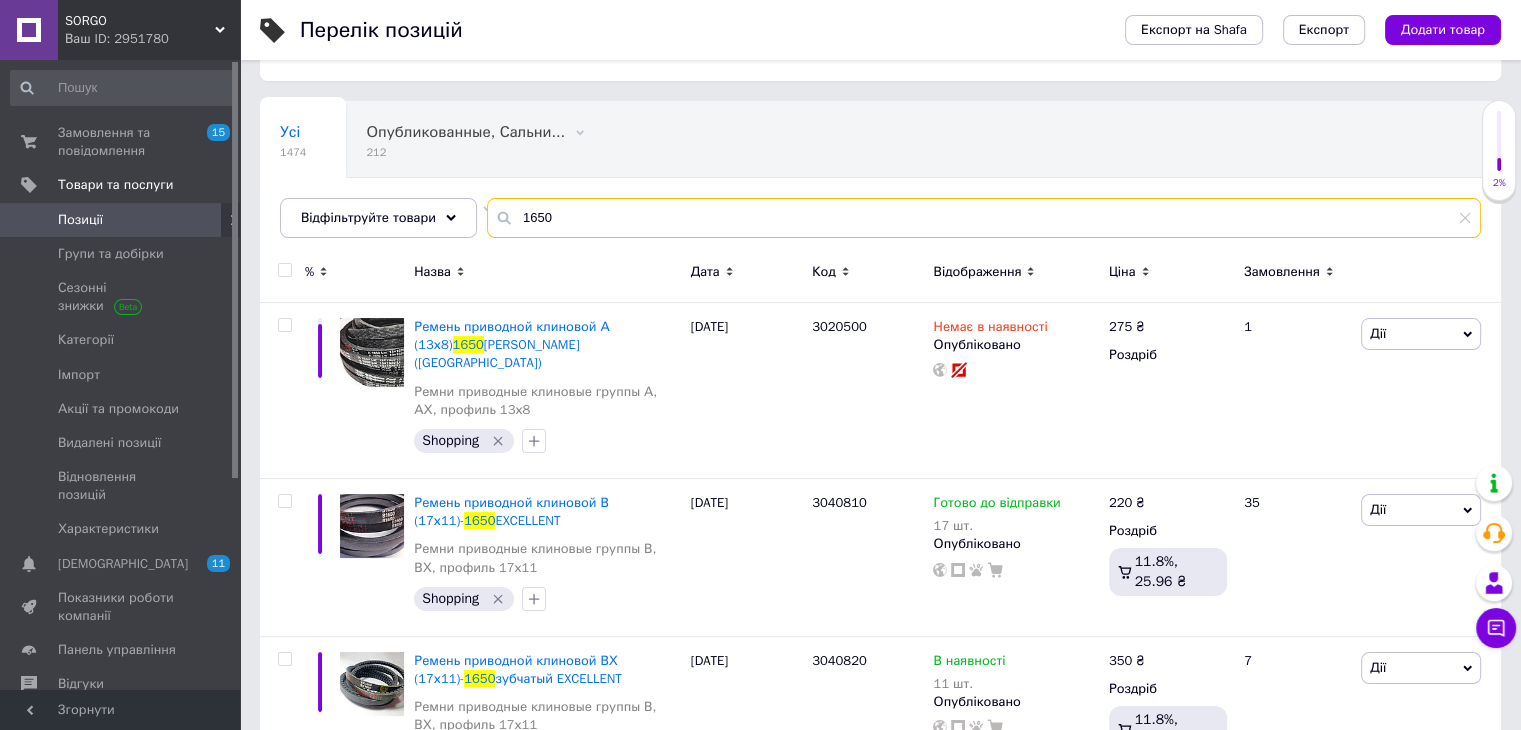 click on "1650" at bounding box center (984, 218) 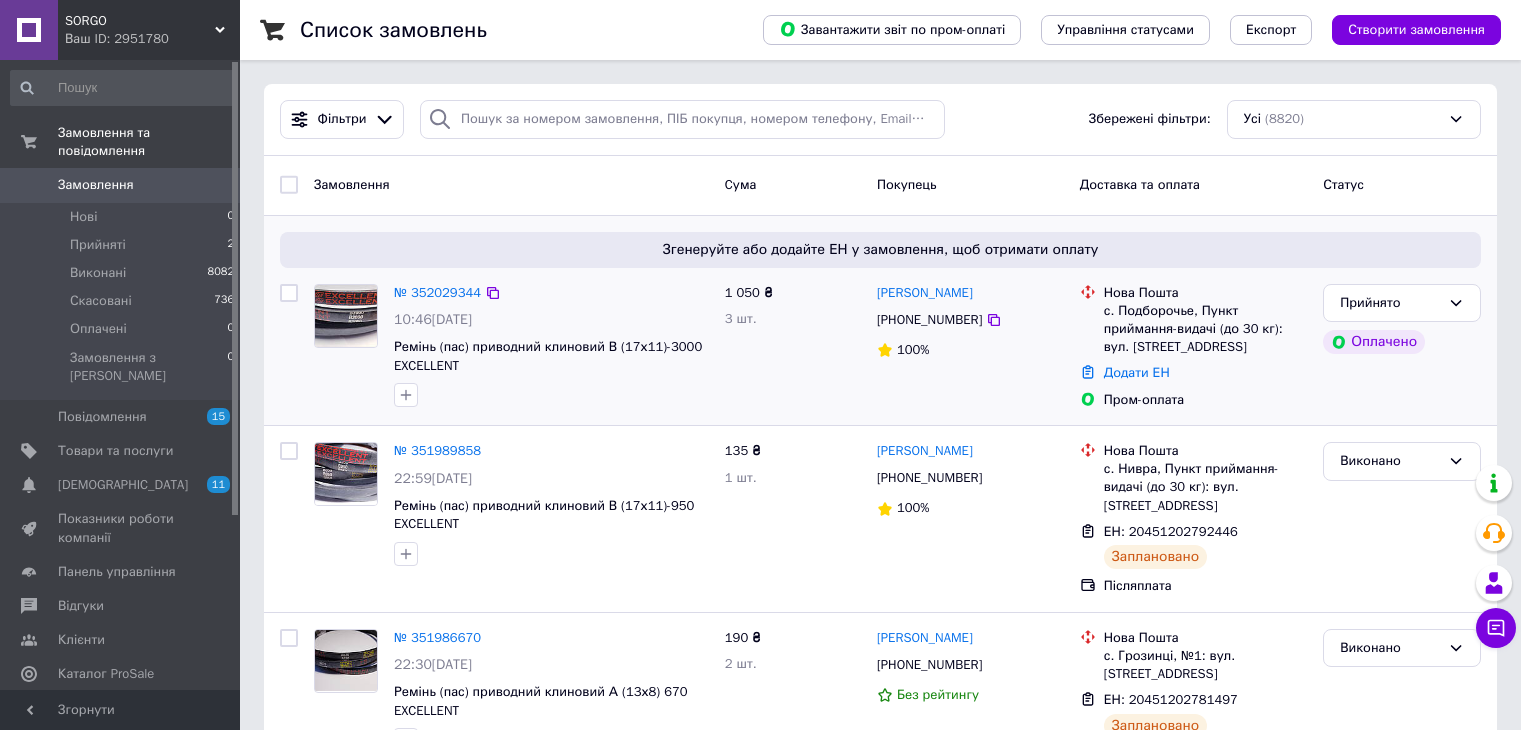 scroll, scrollTop: 0, scrollLeft: 0, axis: both 